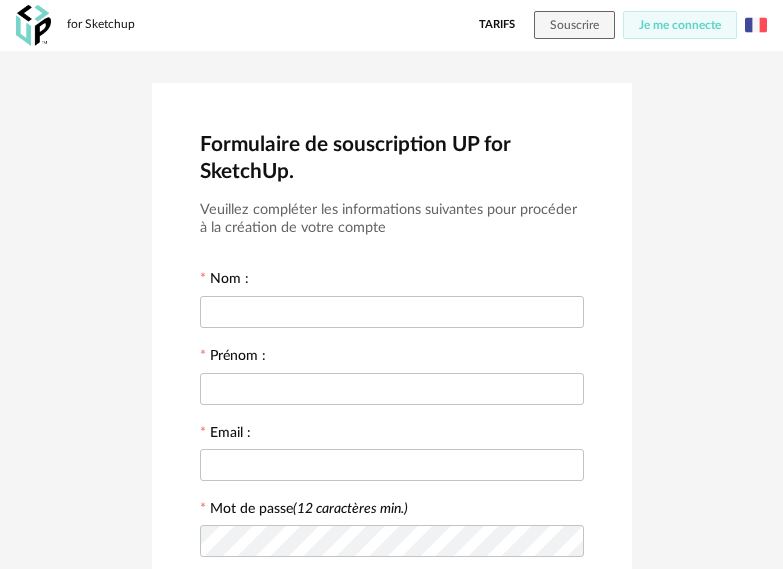 scroll, scrollTop: 603, scrollLeft: 0, axis: vertical 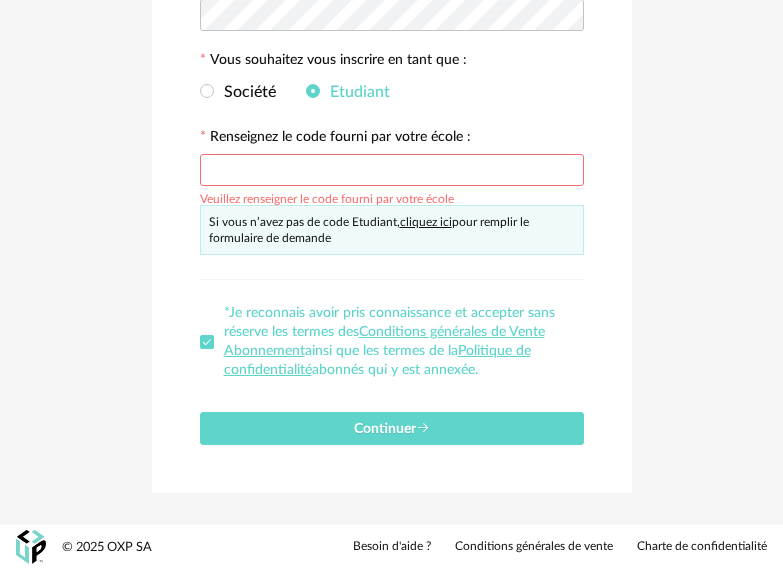 click at bounding box center (392, 170) 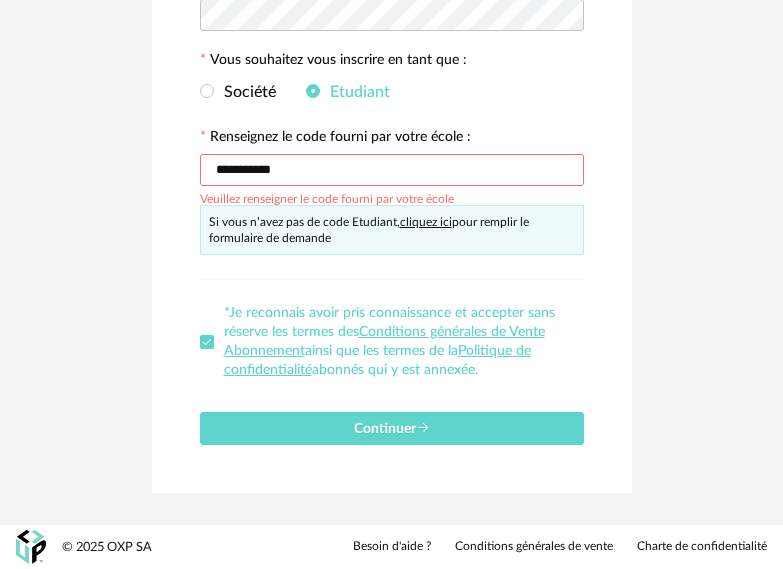 type on "**********" 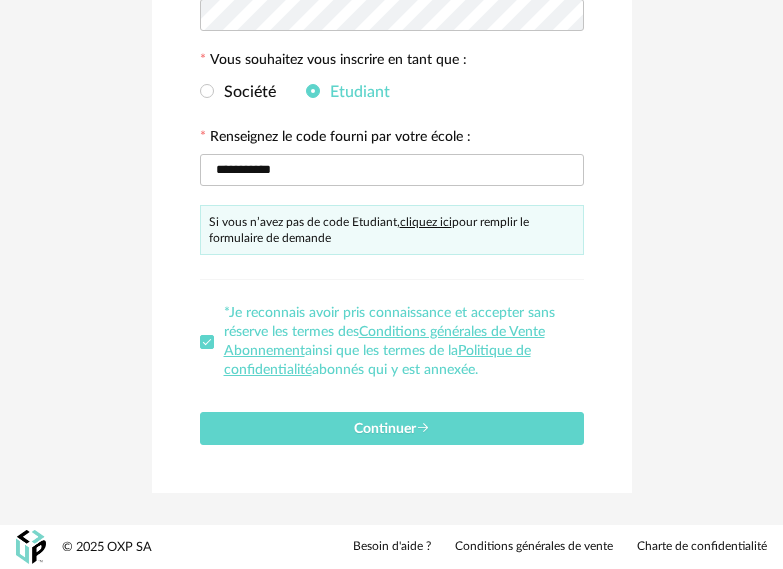 drag, startPoint x: 413, startPoint y: 227, endPoint x: 605, endPoint y: 284, distance: 200.2823 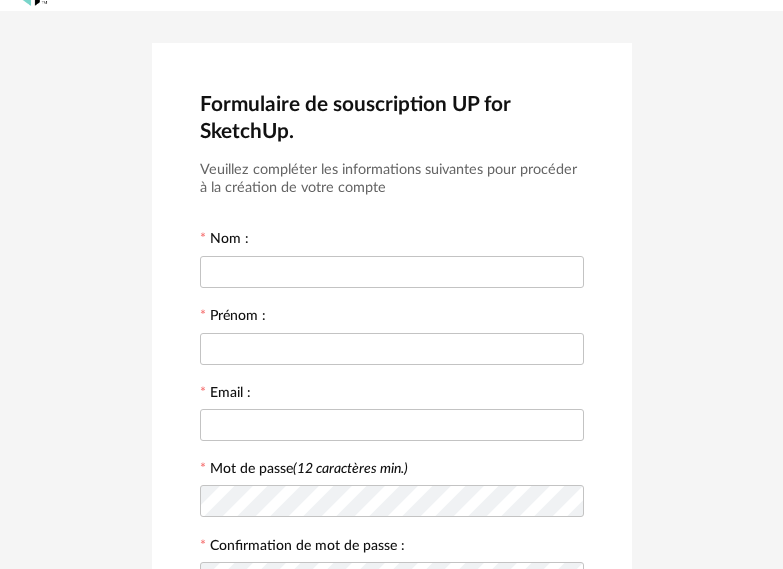 scroll, scrollTop: 0, scrollLeft: 0, axis: both 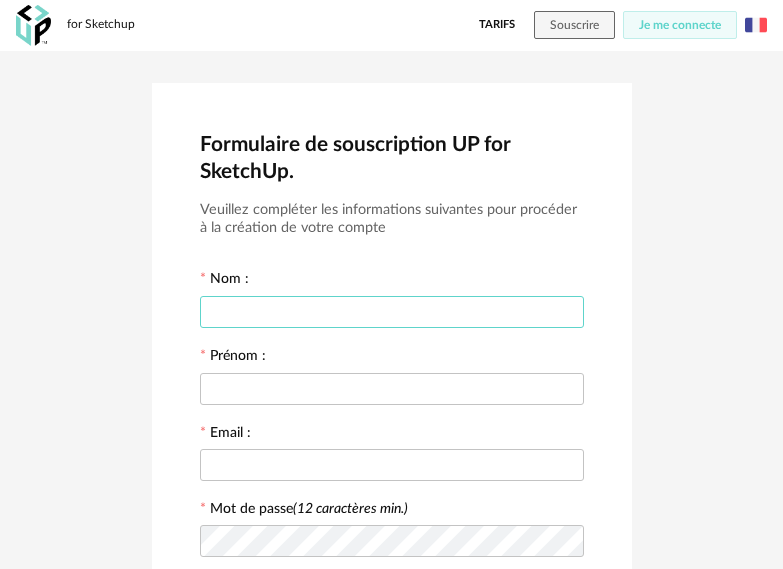 click at bounding box center [392, 312] 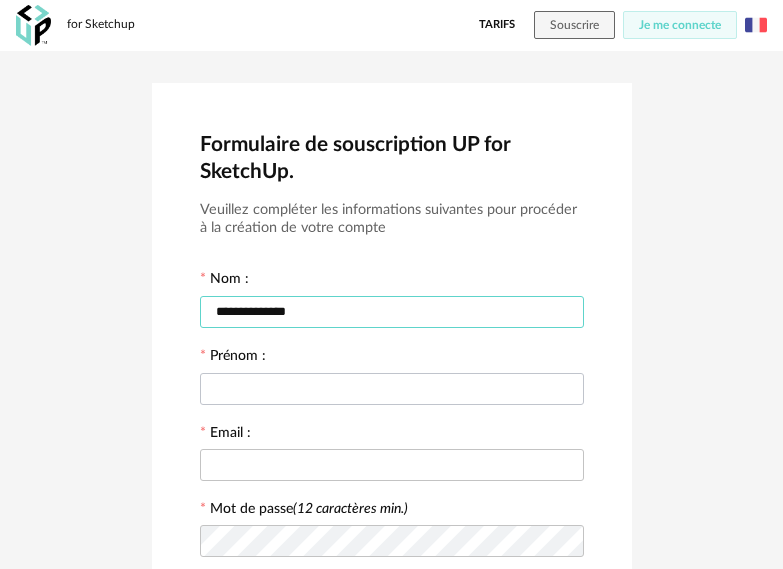 type on "**********" 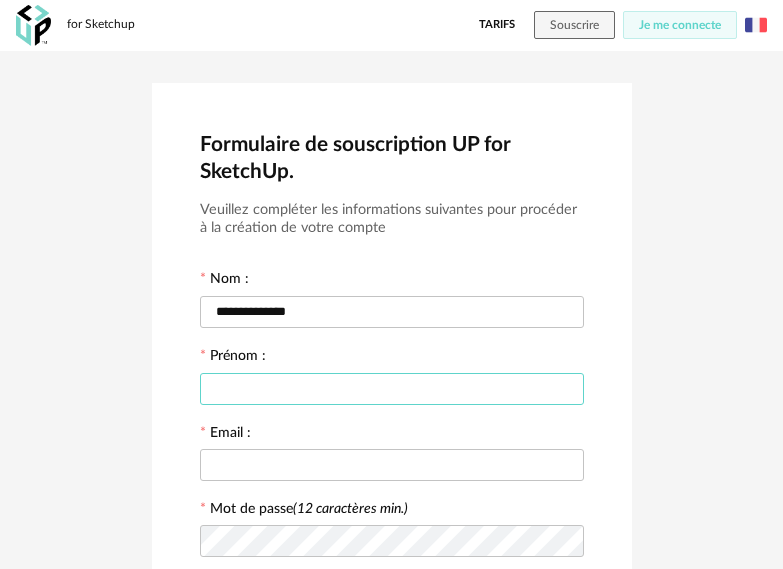 click at bounding box center [392, 389] 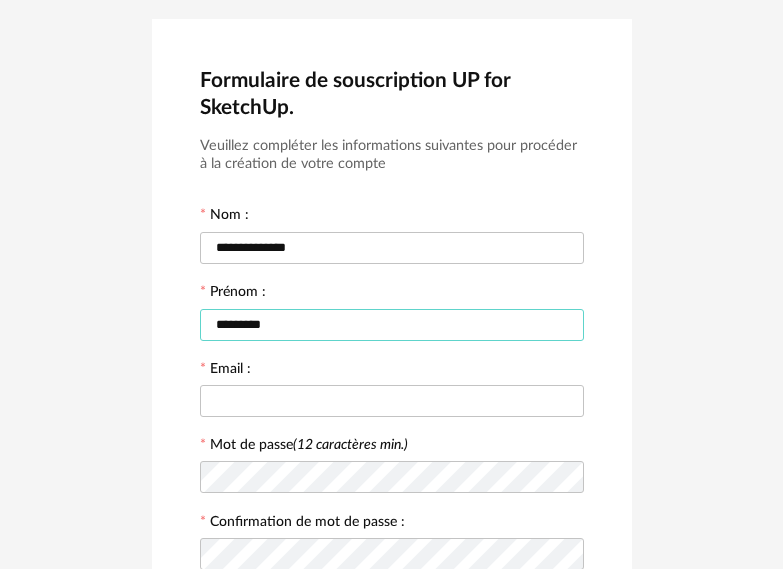 scroll, scrollTop: 100, scrollLeft: 0, axis: vertical 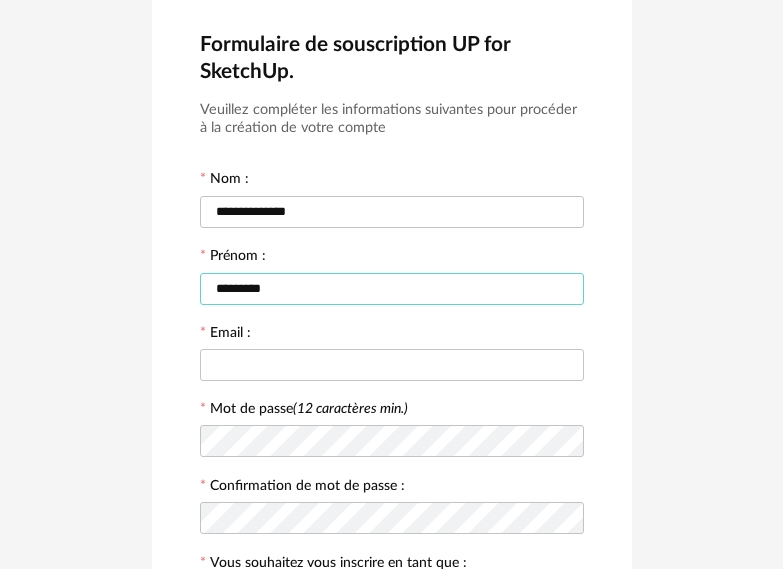 type on "*********" 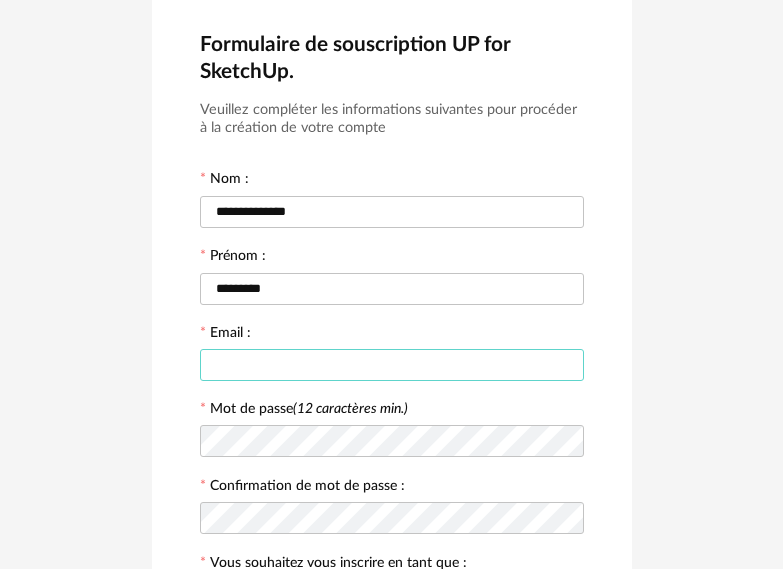 click at bounding box center (392, 365) 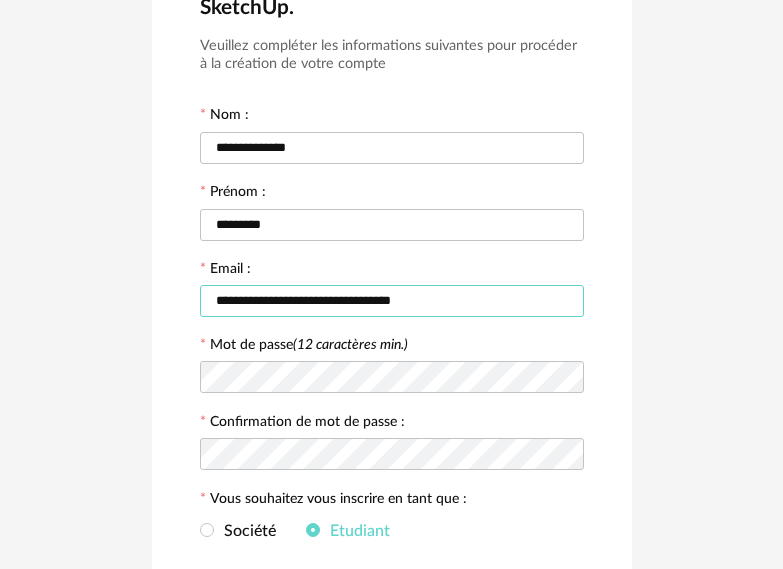 scroll, scrollTop: 200, scrollLeft: 0, axis: vertical 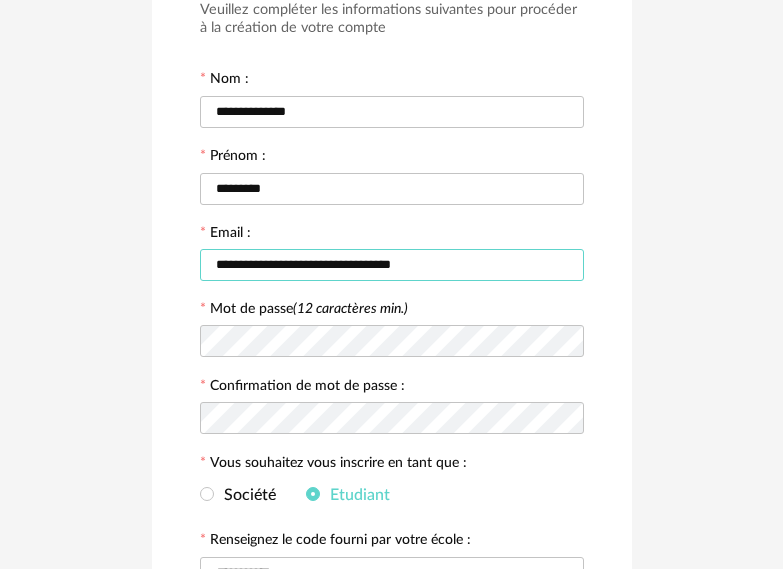 click on "**********" at bounding box center [392, 265] 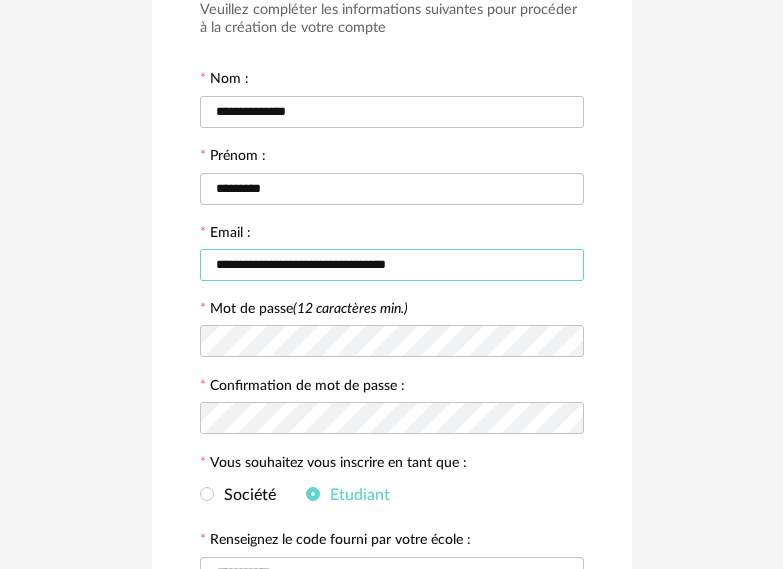 type on "**********" 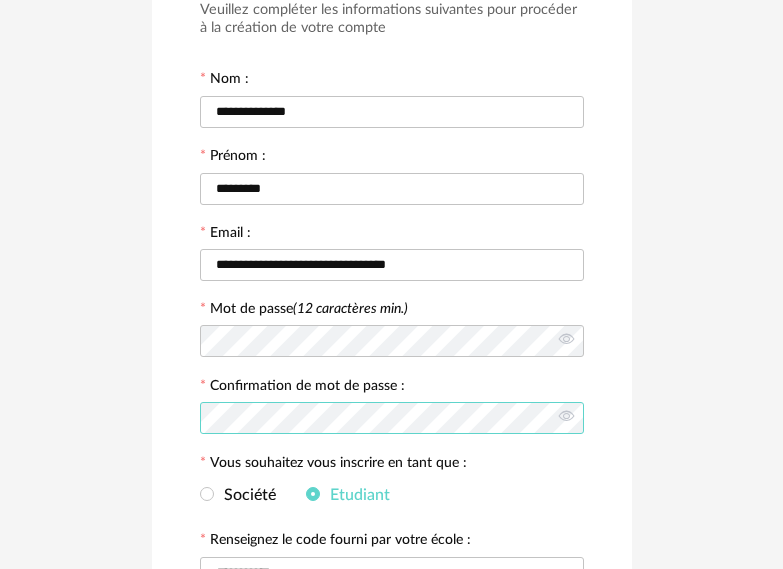 scroll, scrollTop: 600, scrollLeft: 0, axis: vertical 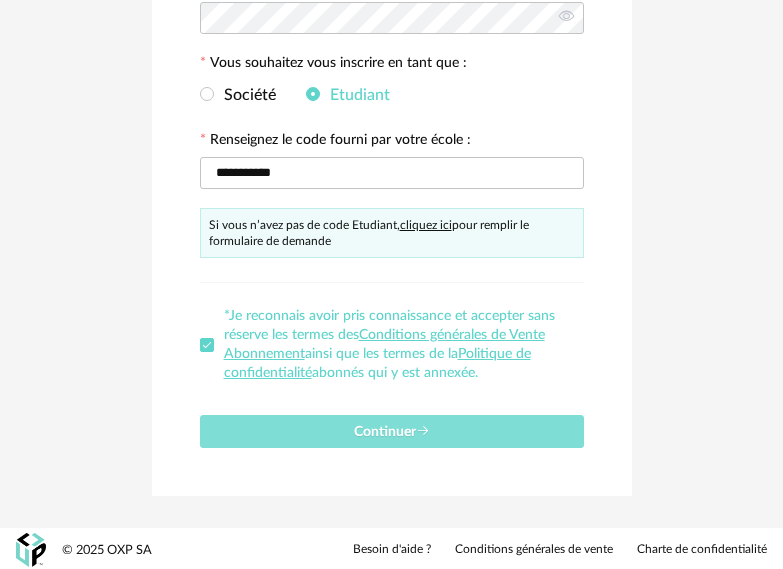 click on "Continuer" at bounding box center (392, 431) 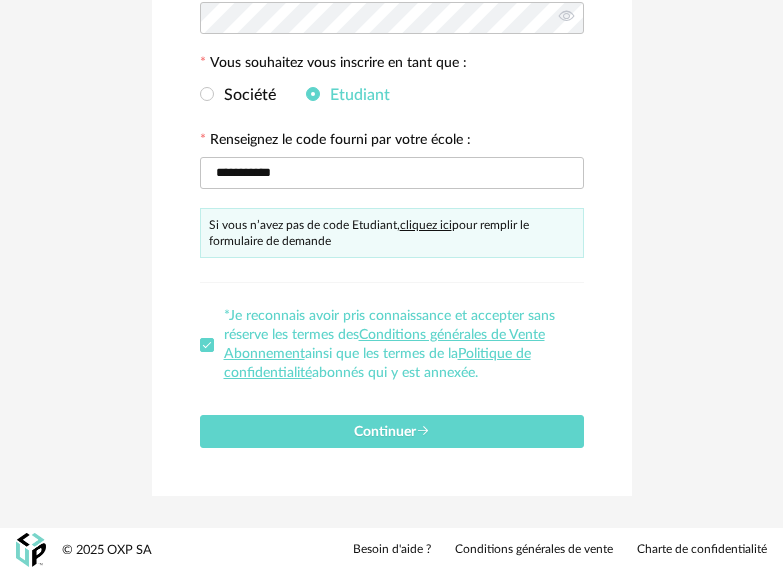 scroll, scrollTop: 603, scrollLeft: 0, axis: vertical 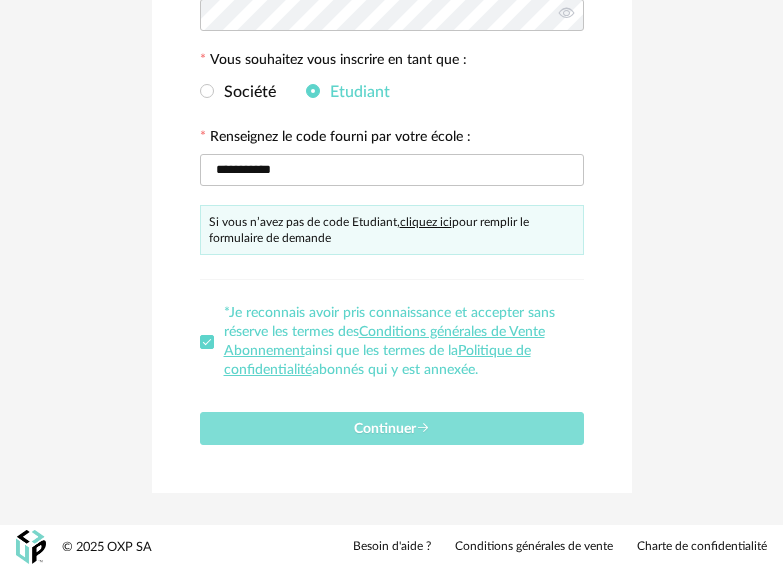 click on "Continuer" at bounding box center [392, 429] 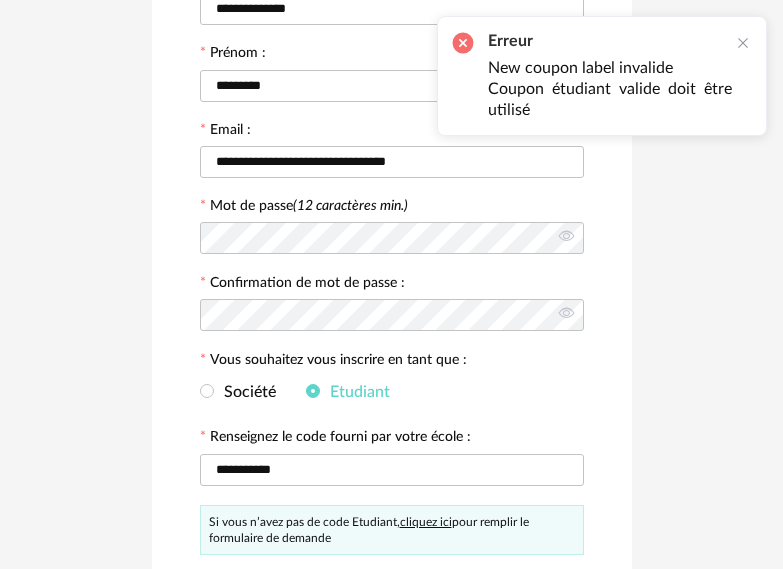 scroll, scrollTop: 403, scrollLeft: 0, axis: vertical 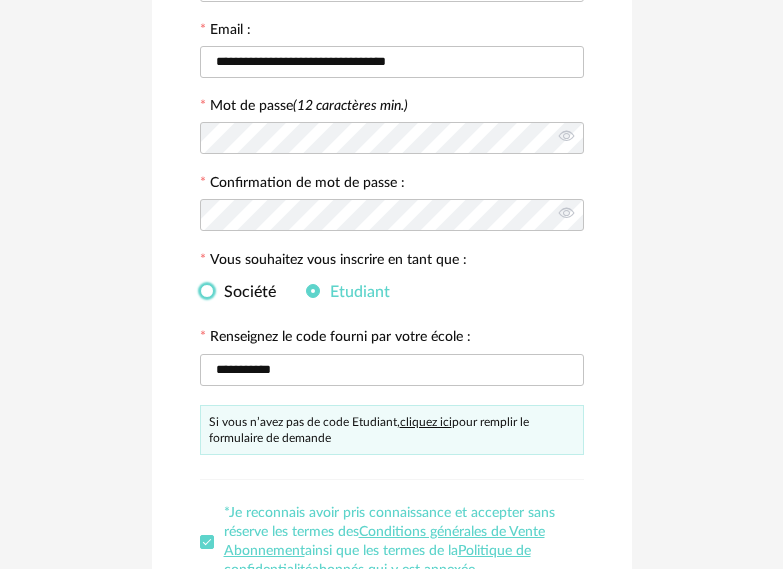 click at bounding box center (207, 291) 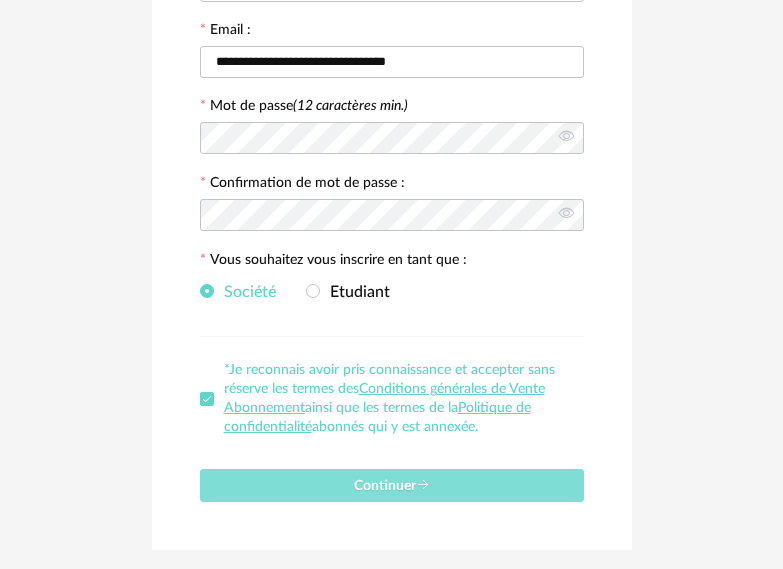 click on "Continuer" at bounding box center [392, 486] 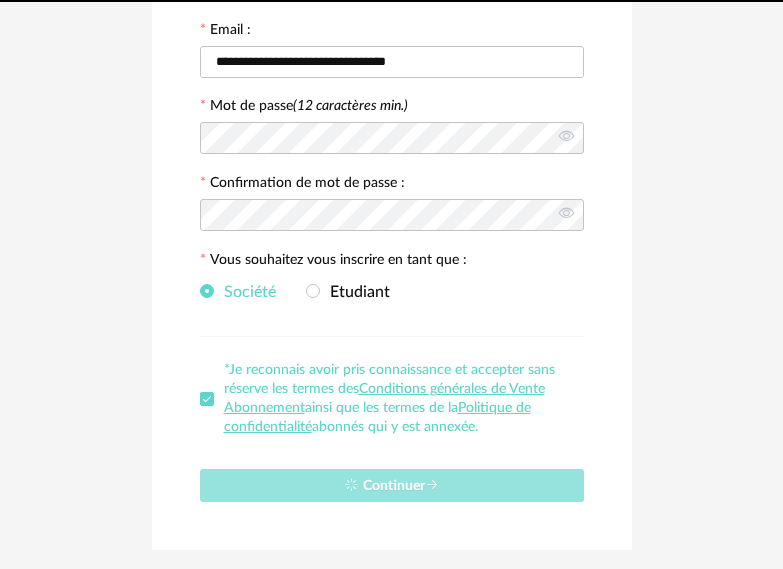 type 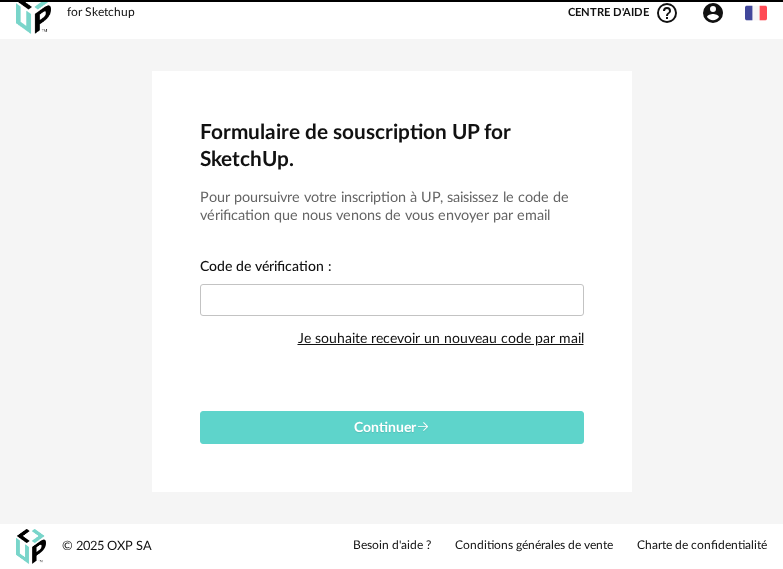 scroll, scrollTop: 12, scrollLeft: 0, axis: vertical 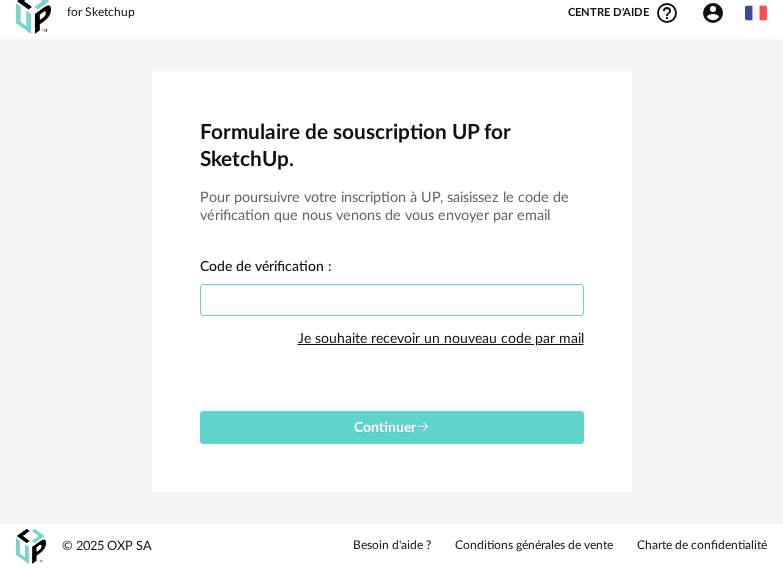click at bounding box center [392, 300] 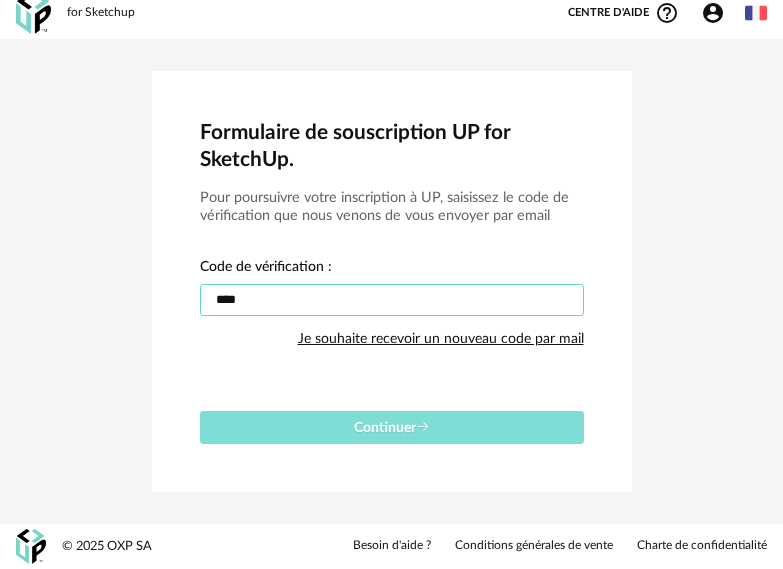 type on "****" 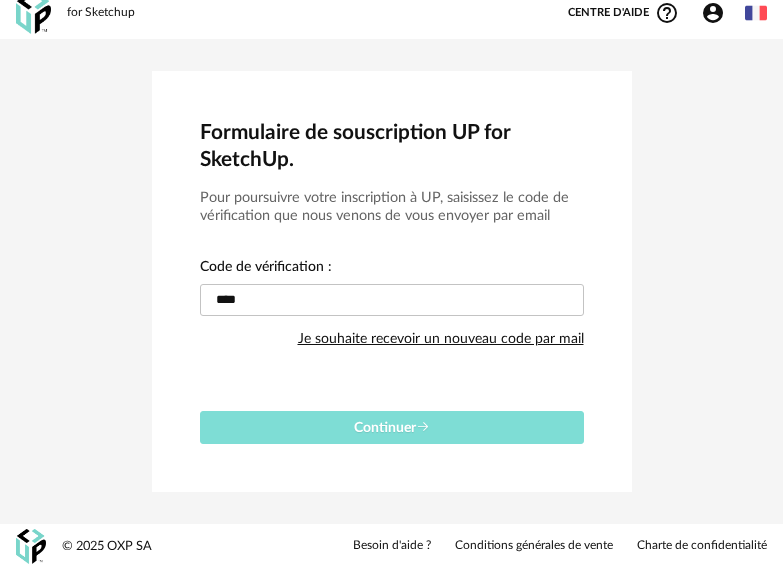 click on "Continuer" at bounding box center (392, 427) 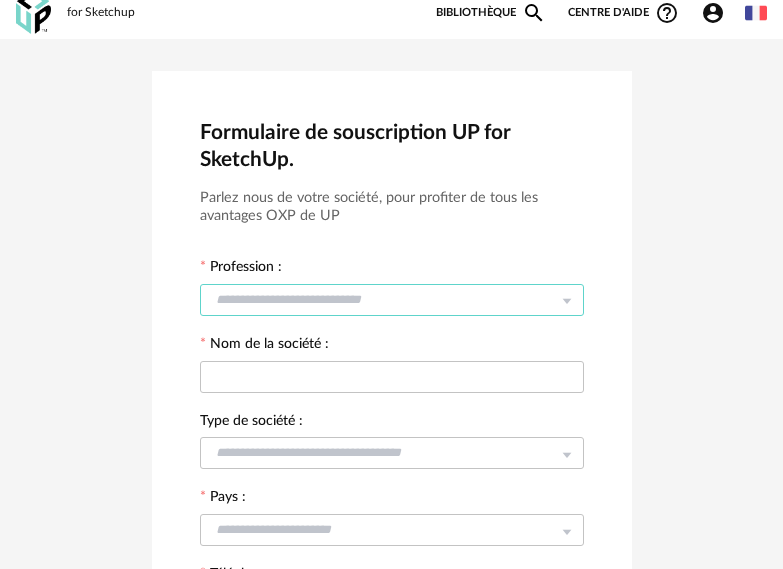 click at bounding box center [392, 300] 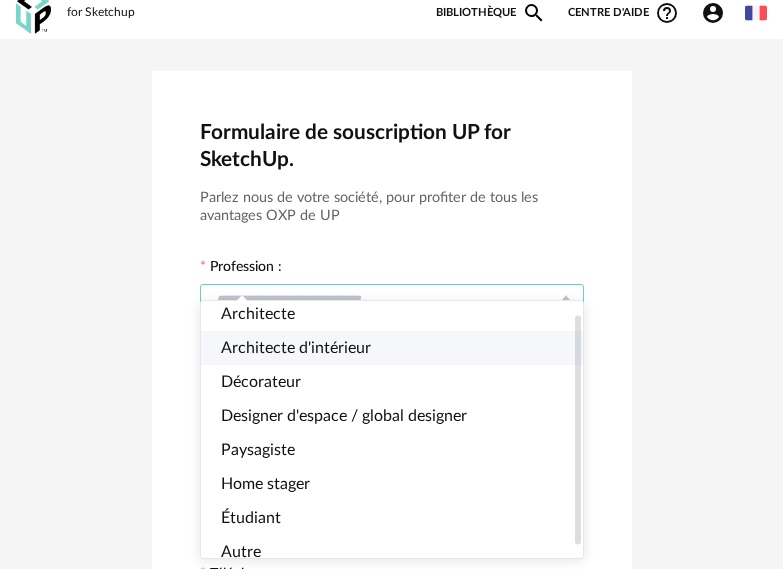 scroll, scrollTop: 0, scrollLeft: 0, axis: both 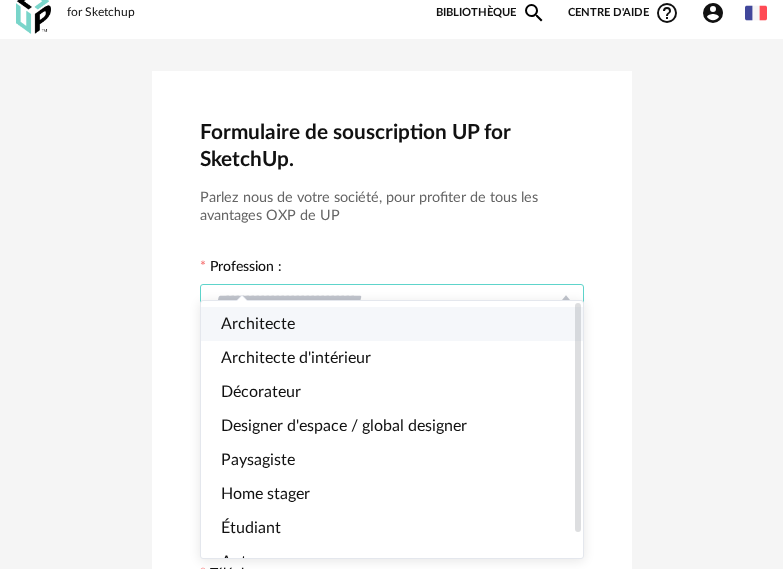 click on "Architecte" at bounding box center (400, 324) 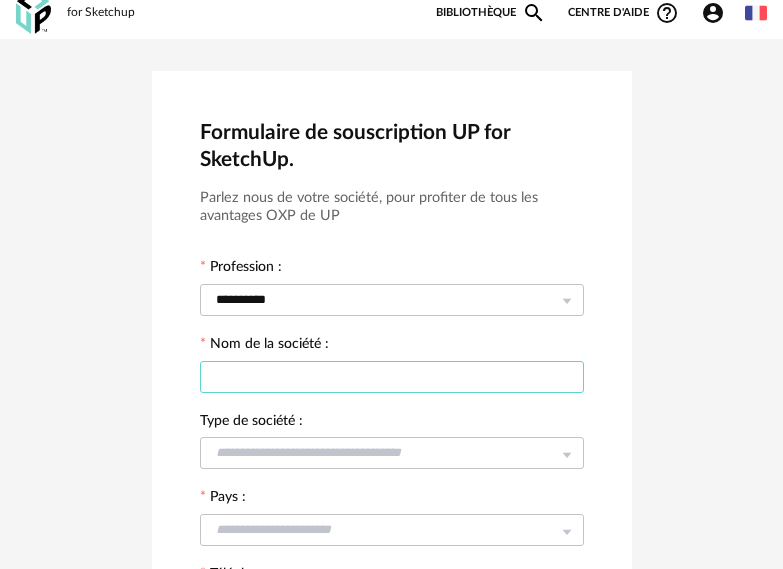 click at bounding box center (392, 377) 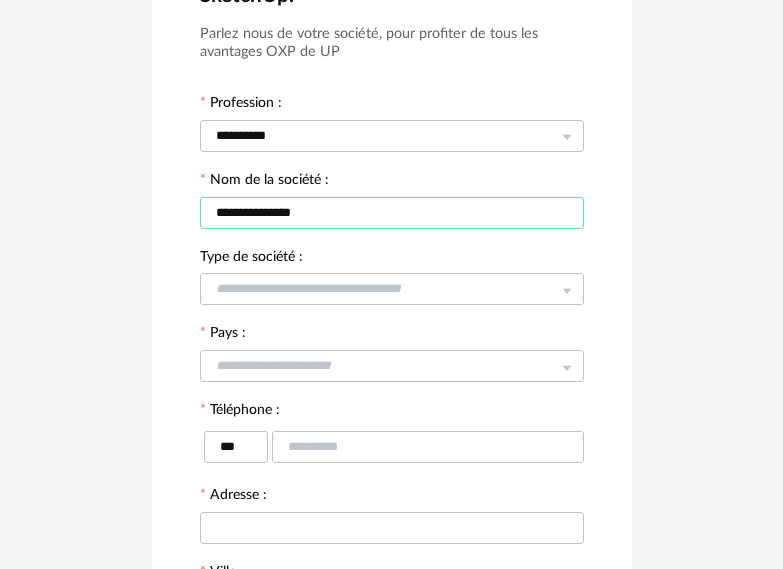 scroll, scrollTop: 212, scrollLeft: 0, axis: vertical 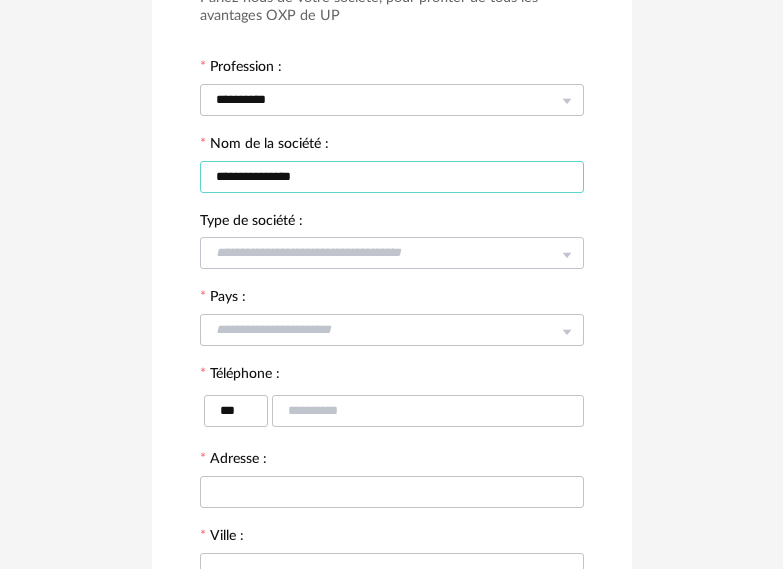 type on "**********" 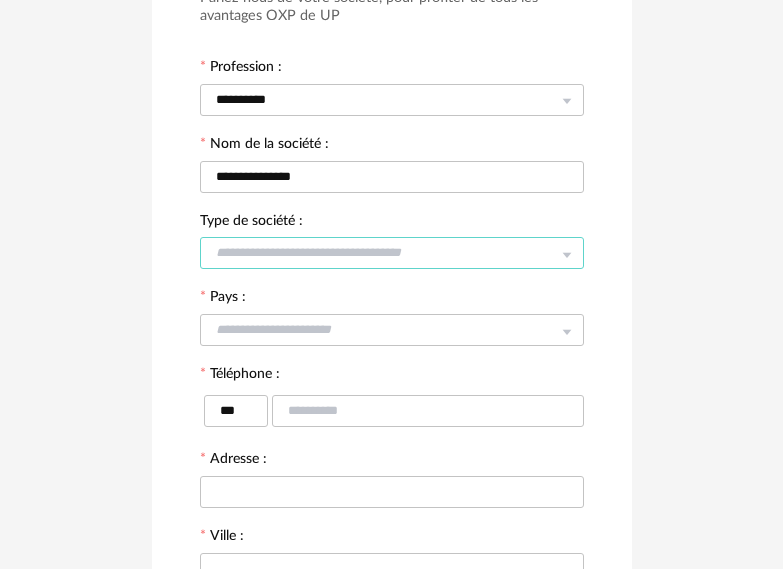 click at bounding box center (392, 253) 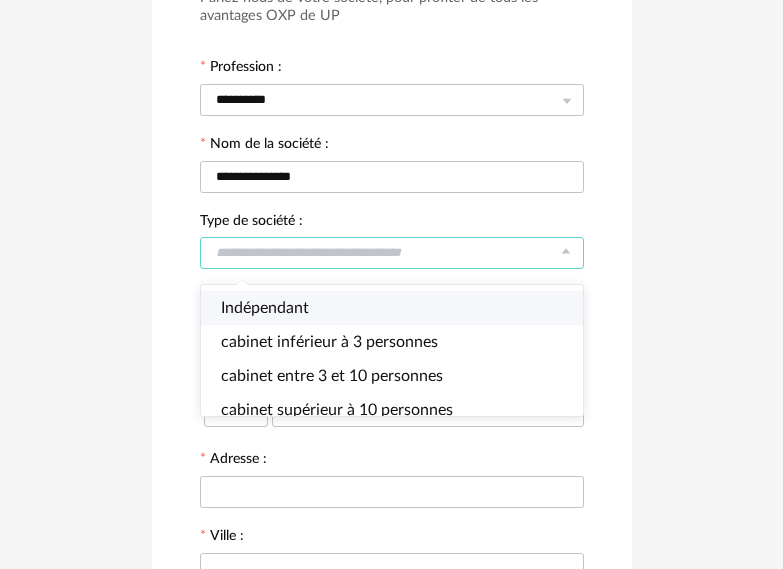 click on "Indépendant" at bounding box center (400, 308) 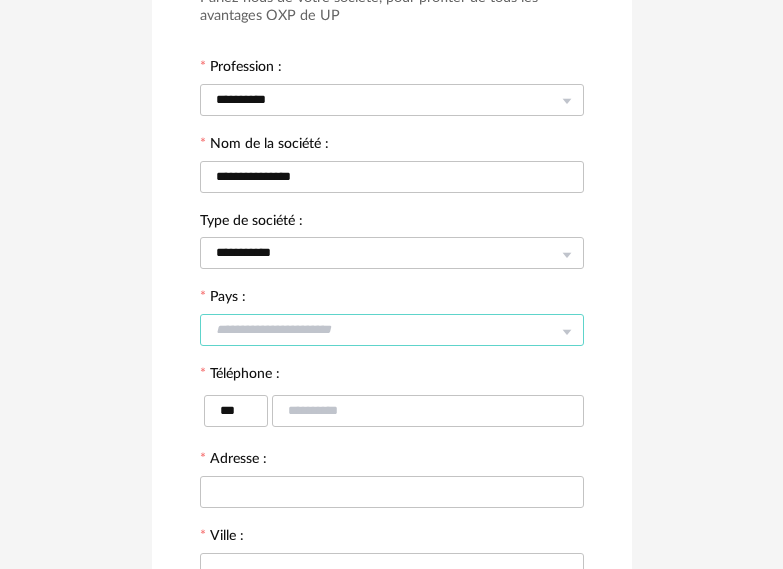 click at bounding box center (392, 330) 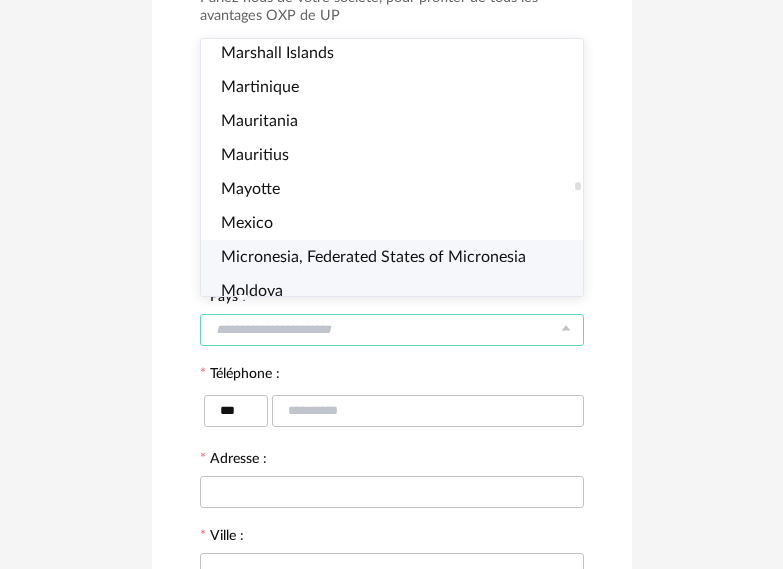 scroll, scrollTop: 4600, scrollLeft: 0, axis: vertical 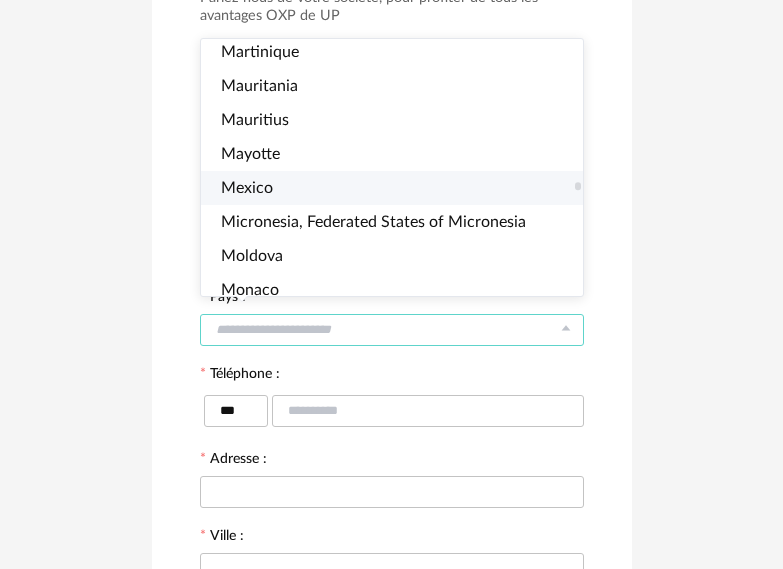 click on "Mexico" at bounding box center [400, 188] 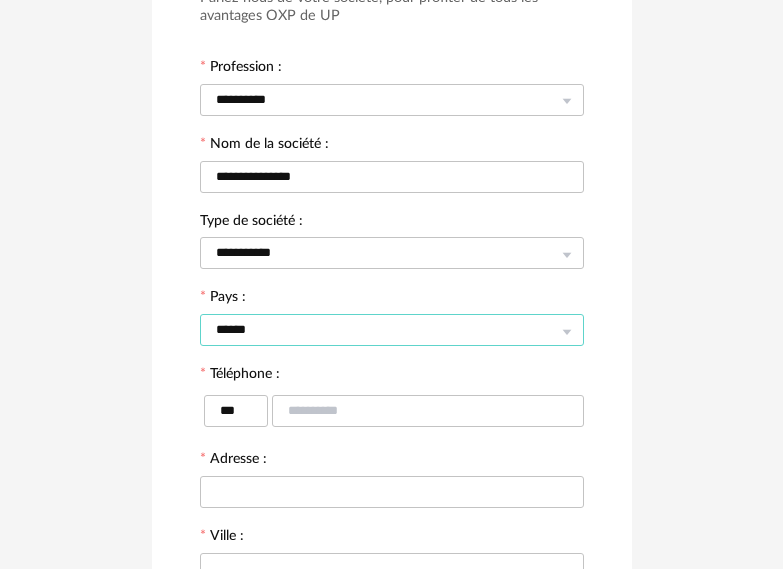scroll, scrollTop: 312, scrollLeft: 0, axis: vertical 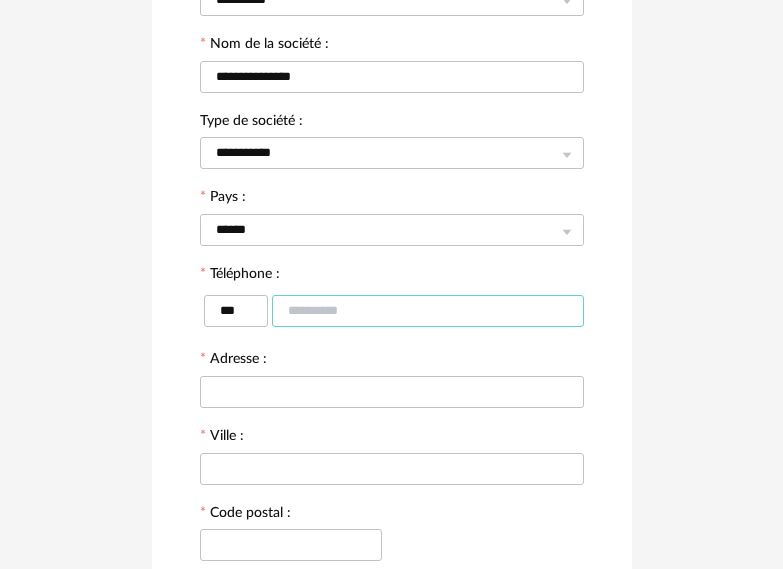 click at bounding box center [428, 311] 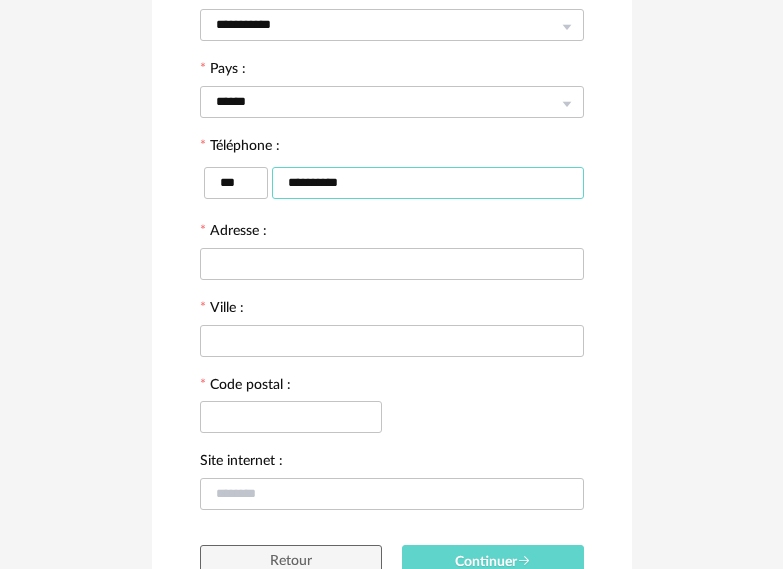 scroll, scrollTop: 512, scrollLeft: 0, axis: vertical 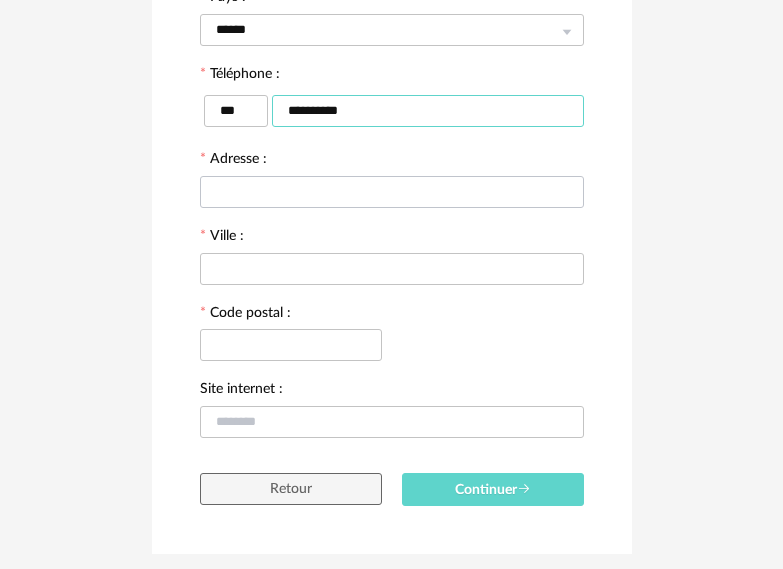 type on "**********" 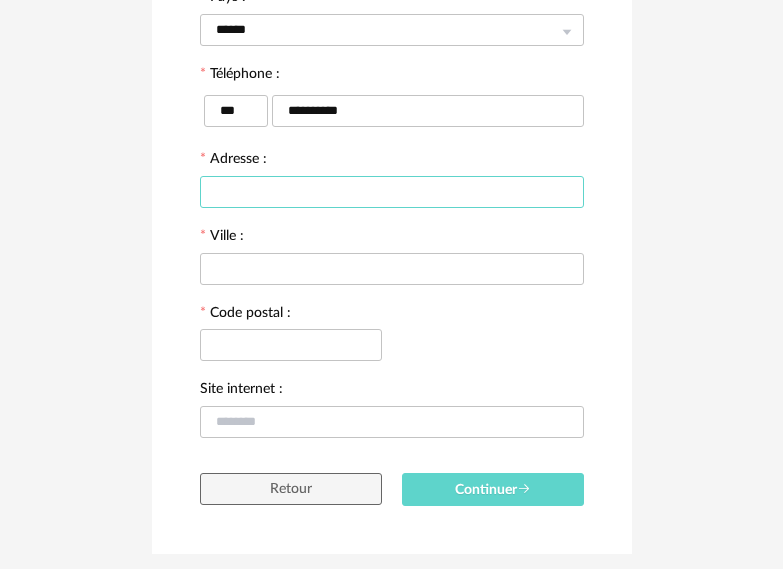 click at bounding box center (392, 192) 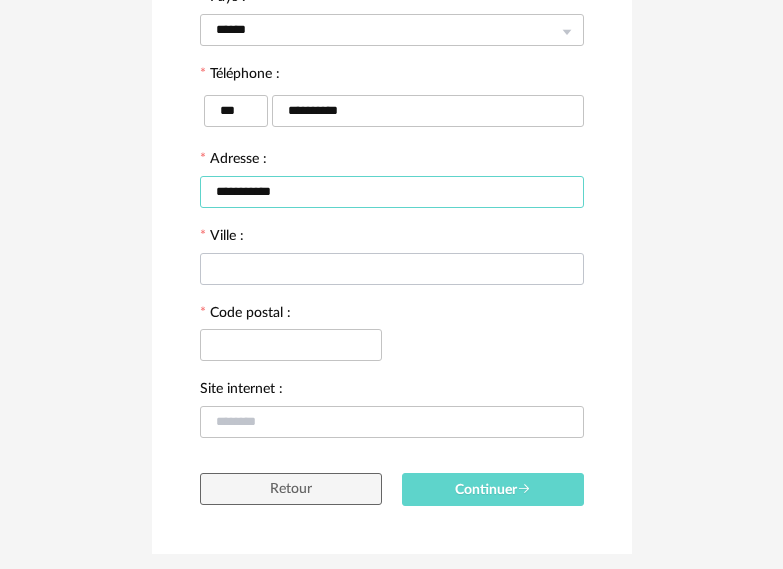 type on "**********" 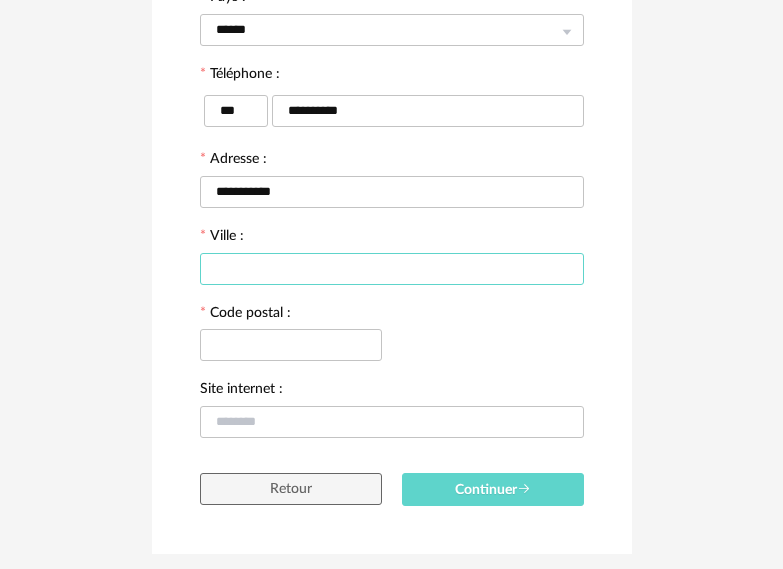 click at bounding box center [392, 269] 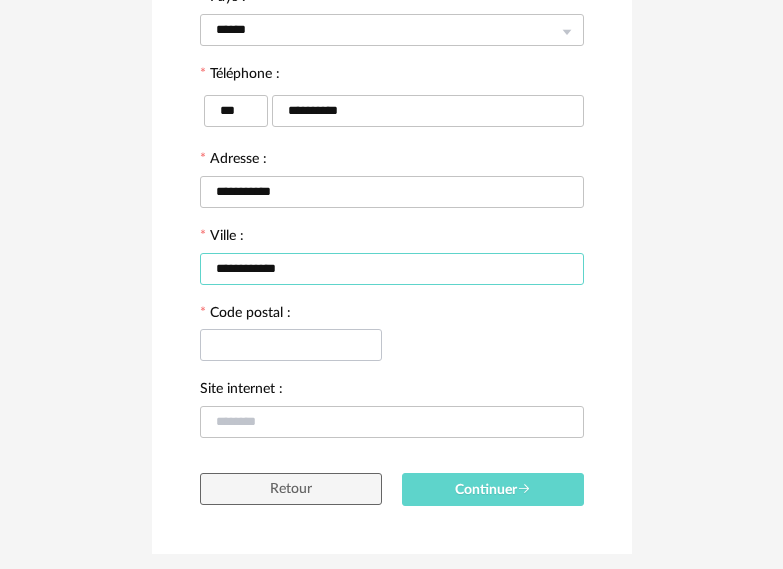 type on "**********" 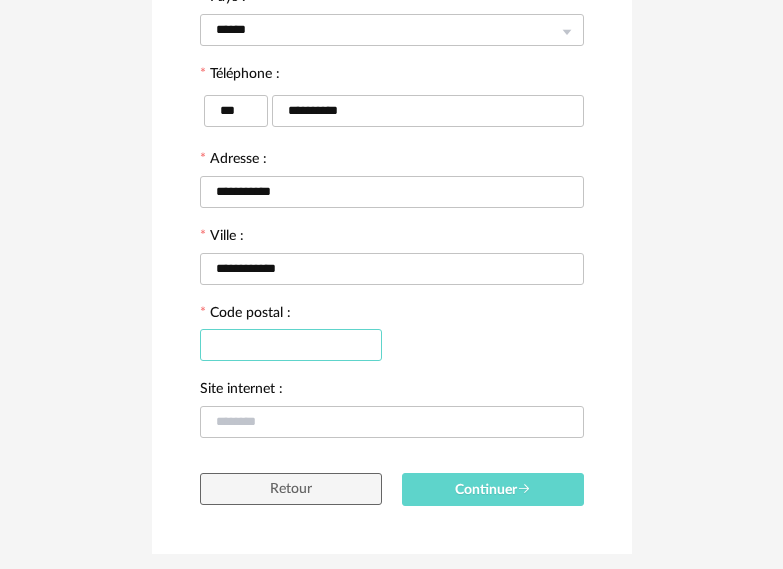click at bounding box center (291, 345) 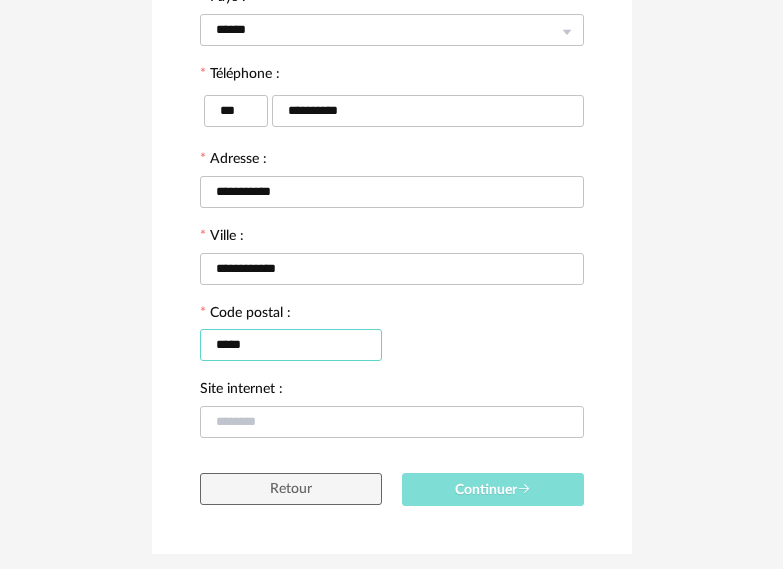 type on "*****" 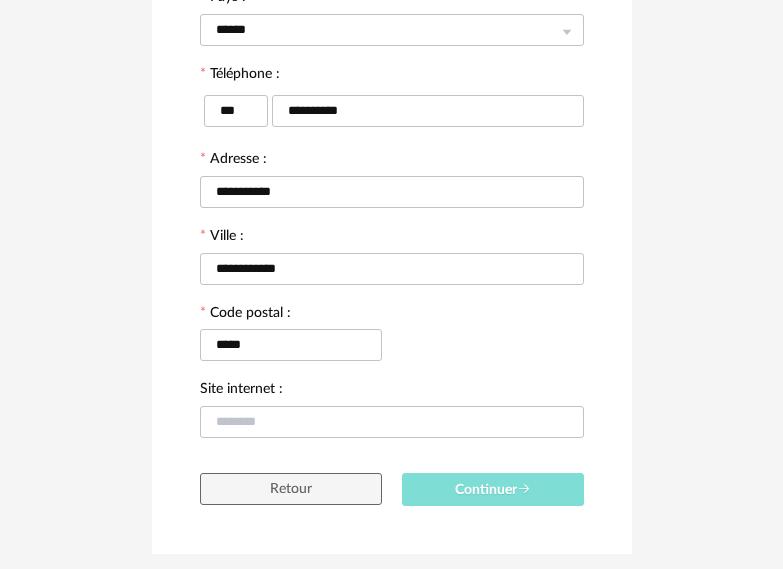 click on "Continuer" at bounding box center [493, 490] 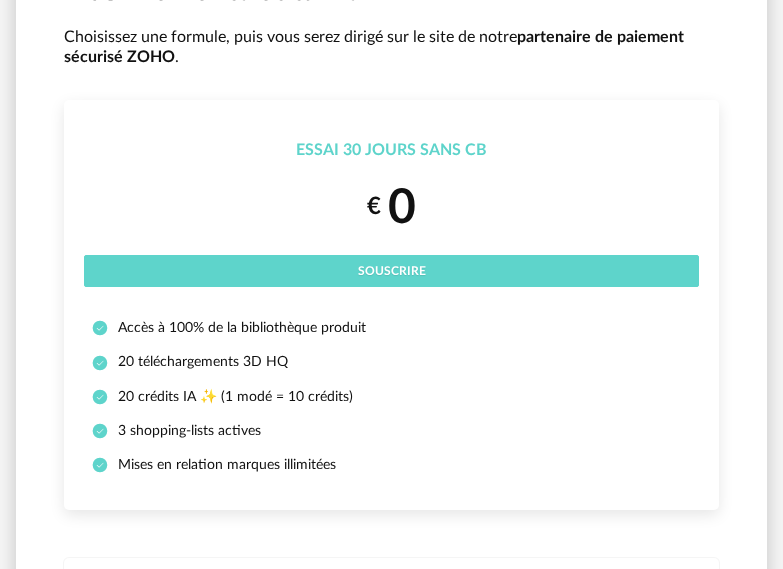 scroll, scrollTop: 200, scrollLeft: 0, axis: vertical 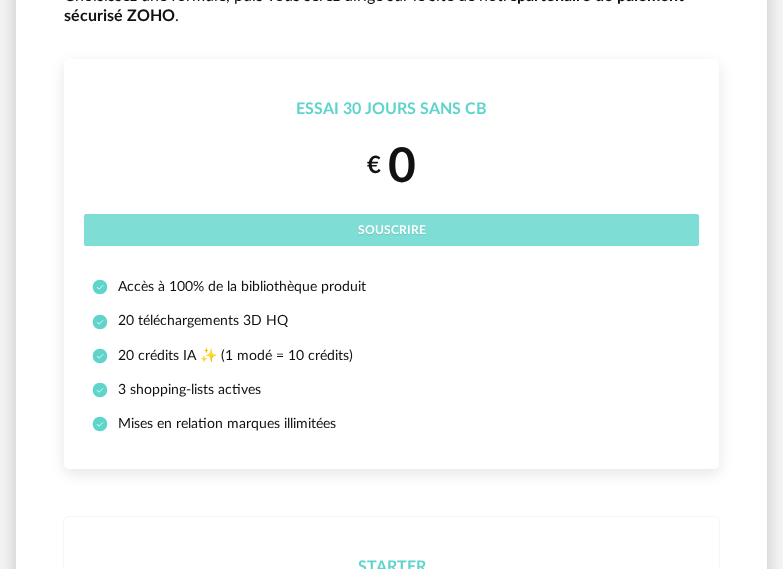click on "Souscrire" at bounding box center (391, 230) 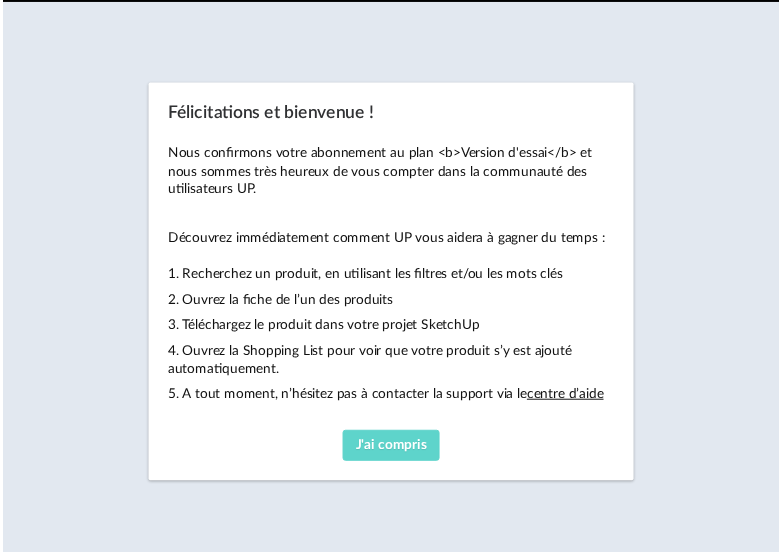 scroll, scrollTop: 0, scrollLeft: 0, axis: both 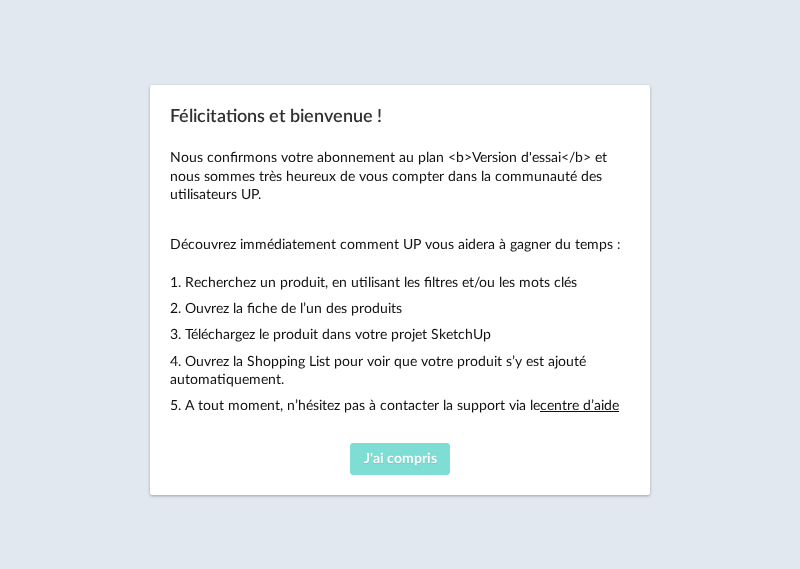 click on "J'ai compris" at bounding box center [400, 459] 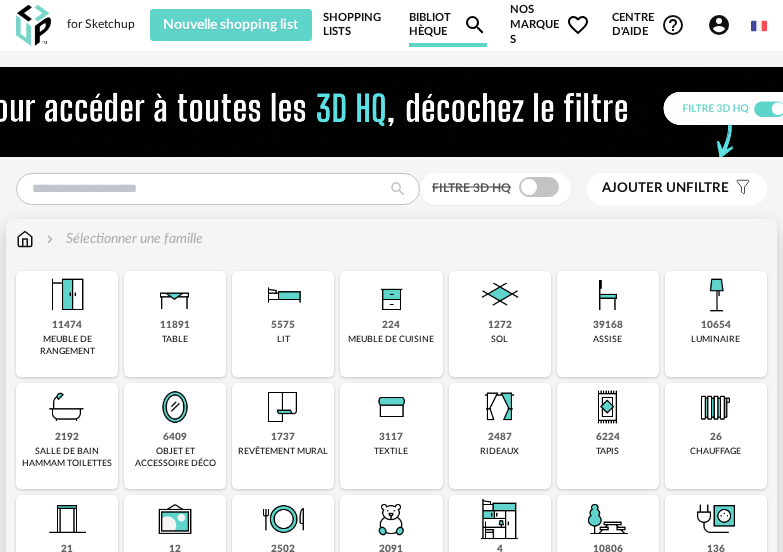 click at bounding box center (175, 295) 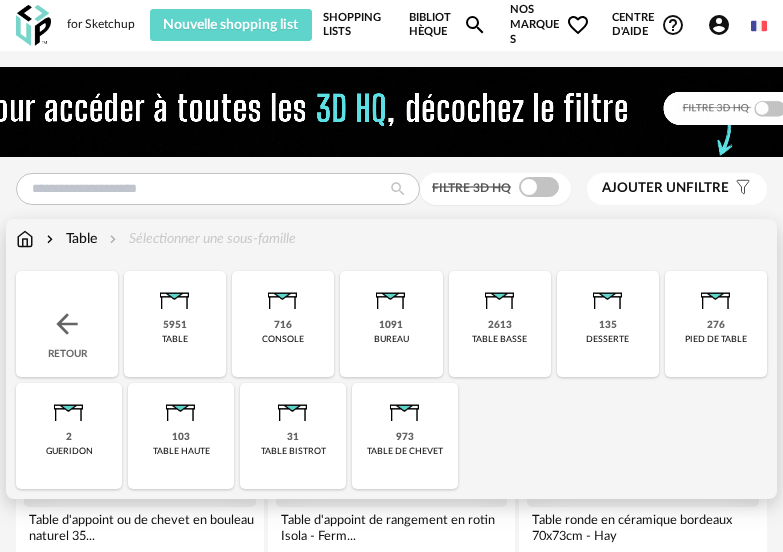 click at bounding box center [67, 324] 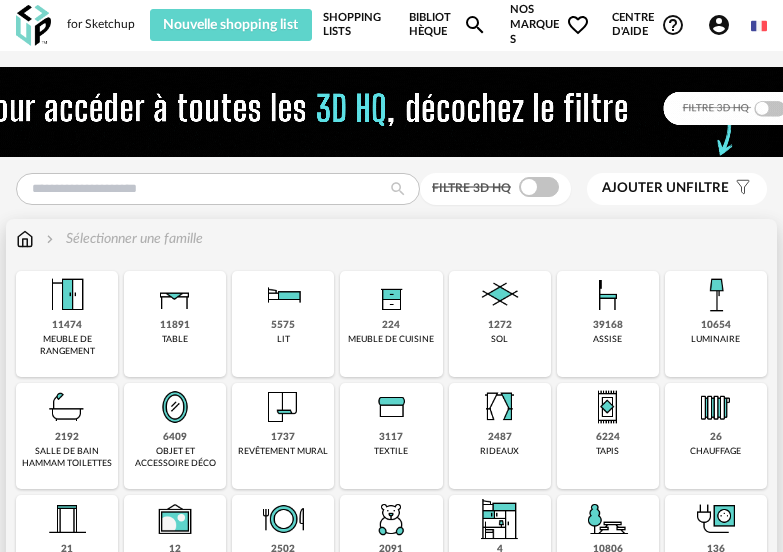 click at bounding box center (67, 295) 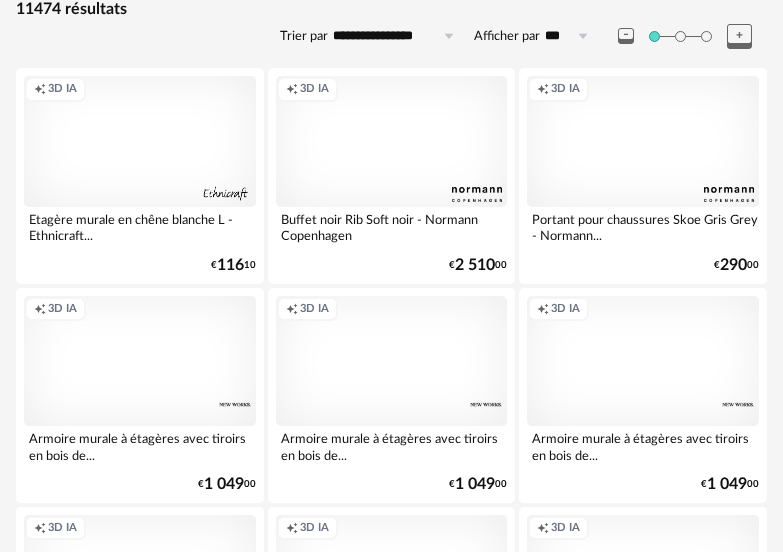 scroll, scrollTop: 0, scrollLeft: 0, axis: both 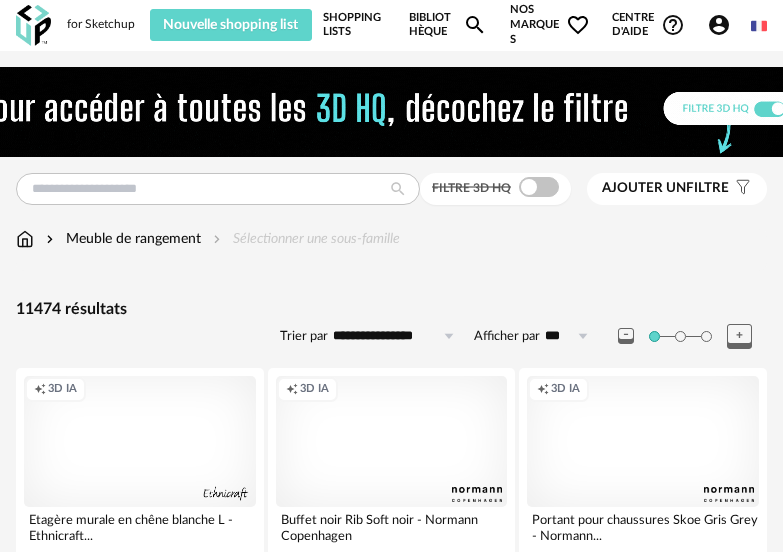 click on "Meuble de rangement" at bounding box center (121, 239) 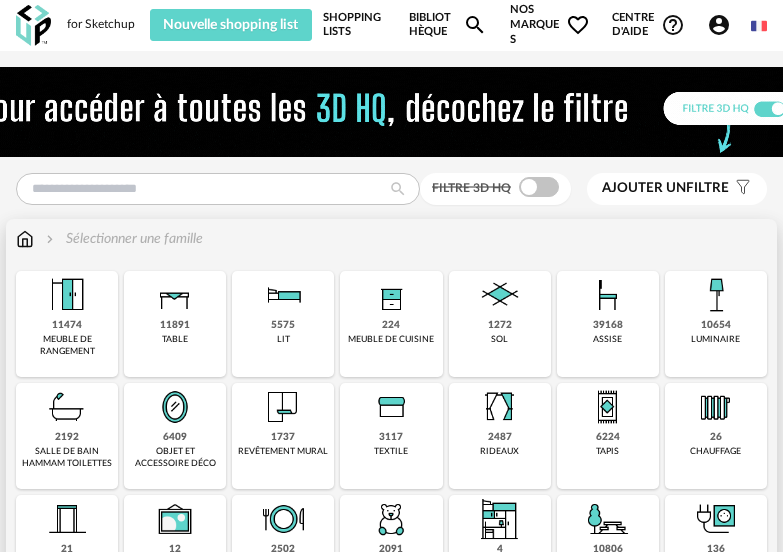click at bounding box center [25, 239] 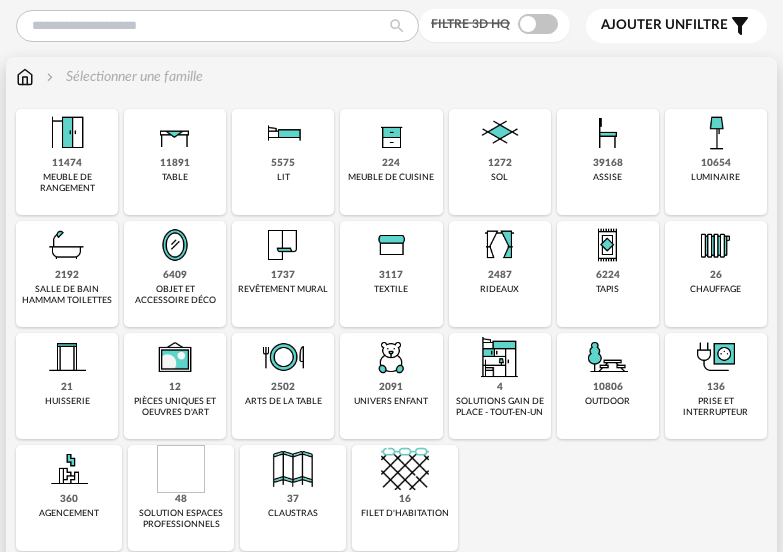 scroll, scrollTop: 200, scrollLeft: 0, axis: vertical 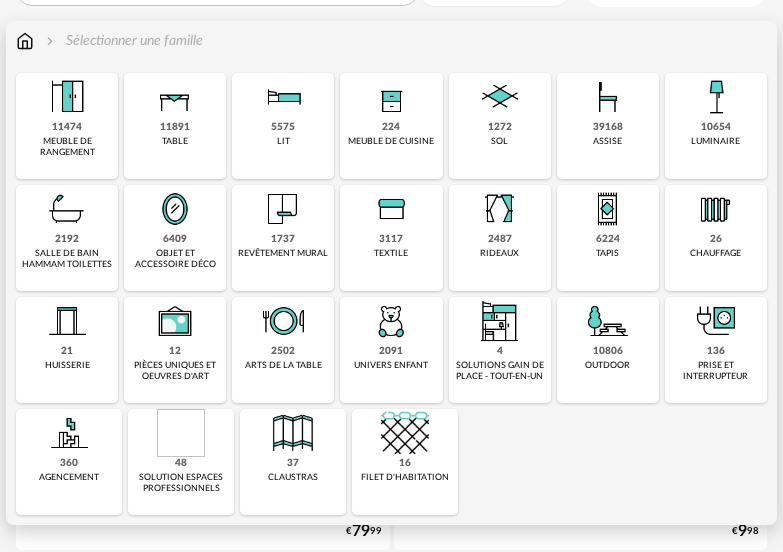 click on "solutions gain de place - tout-en-un" at bounding box center (500, 371) 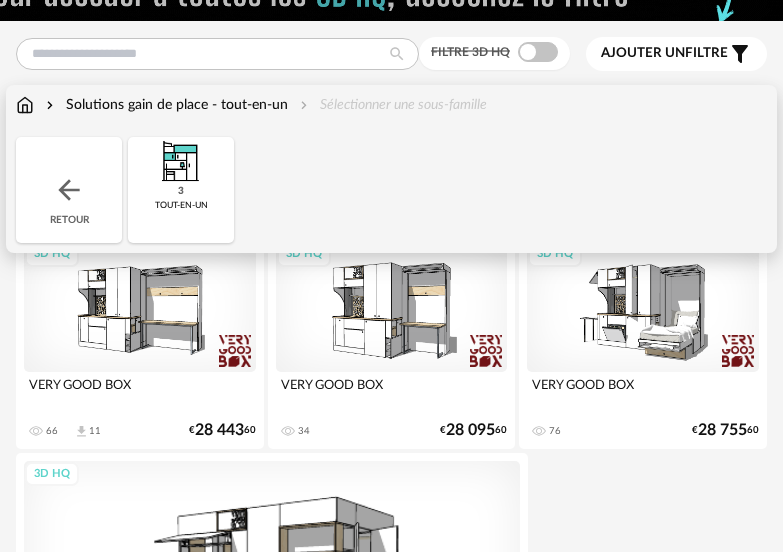scroll, scrollTop: 100, scrollLeft: 0, axis: vertical 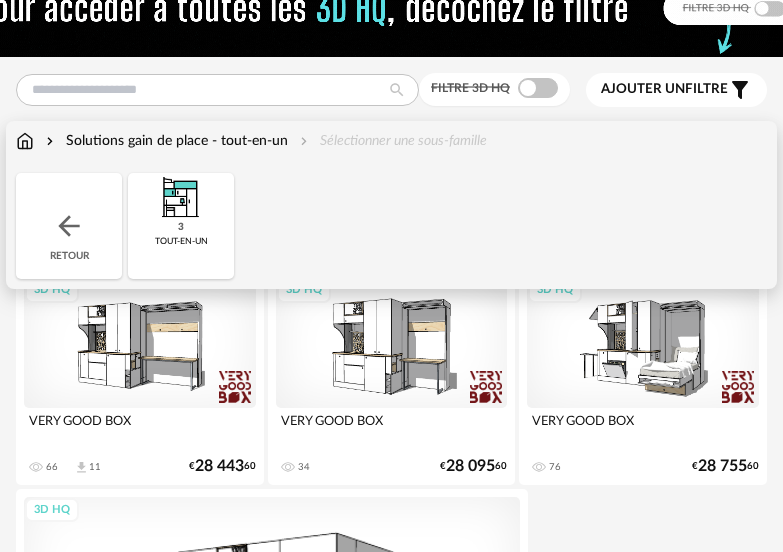 click on "Retour" at bounding box center [69, 226] 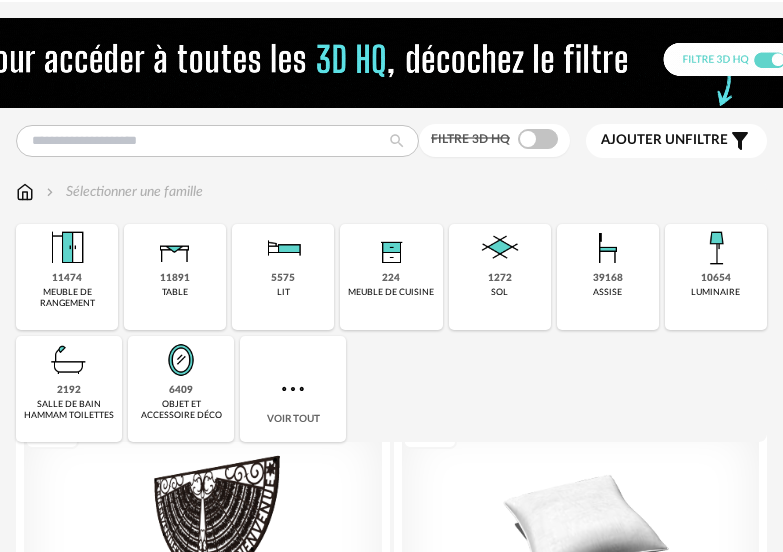 scroll, scrollTop: 0, scrollLeft: 0, axis: both 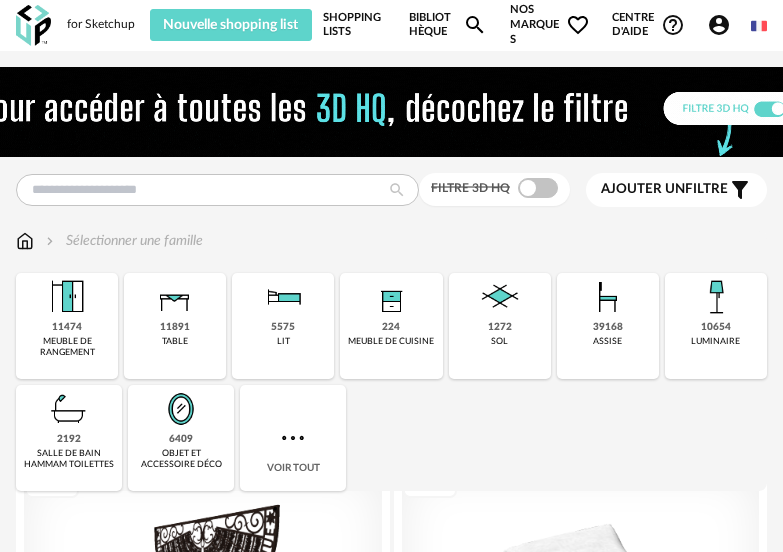 click on "Ajouter un" at bounding box center [643, 189] 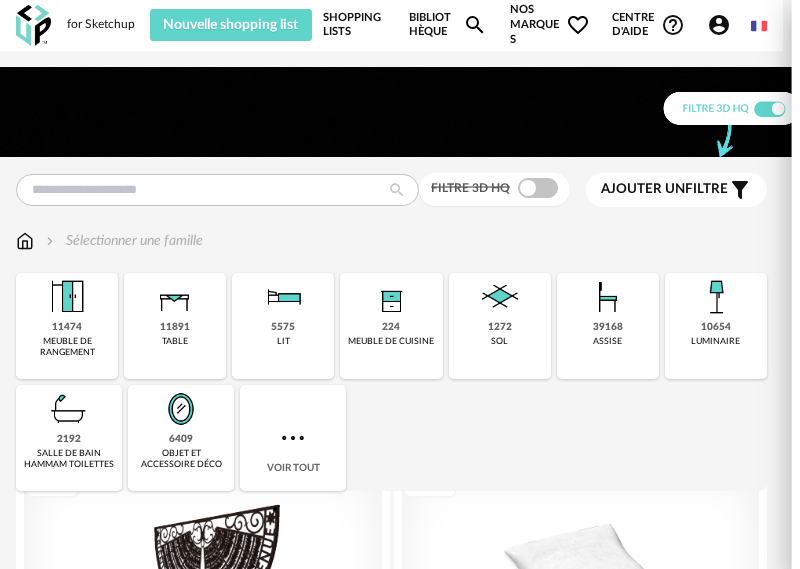 click on "Prix" at bounding box center [669, 302] 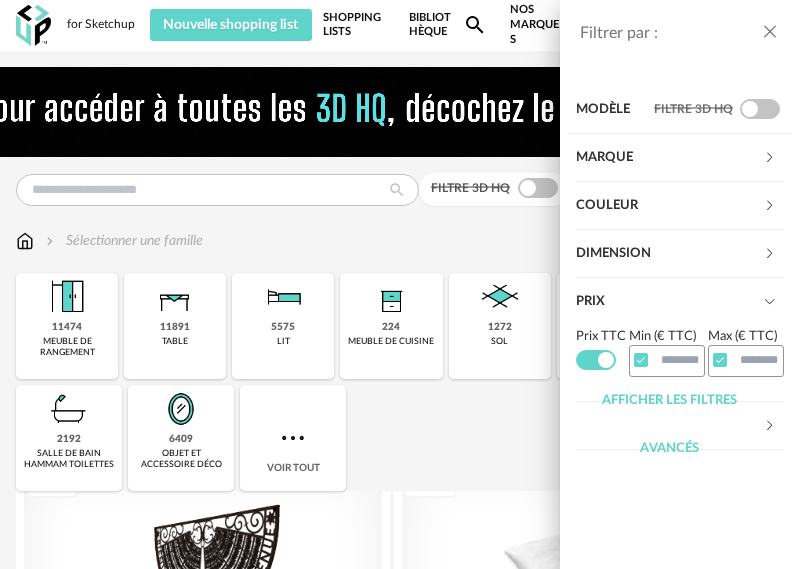 click at bounding box center (596, 360) 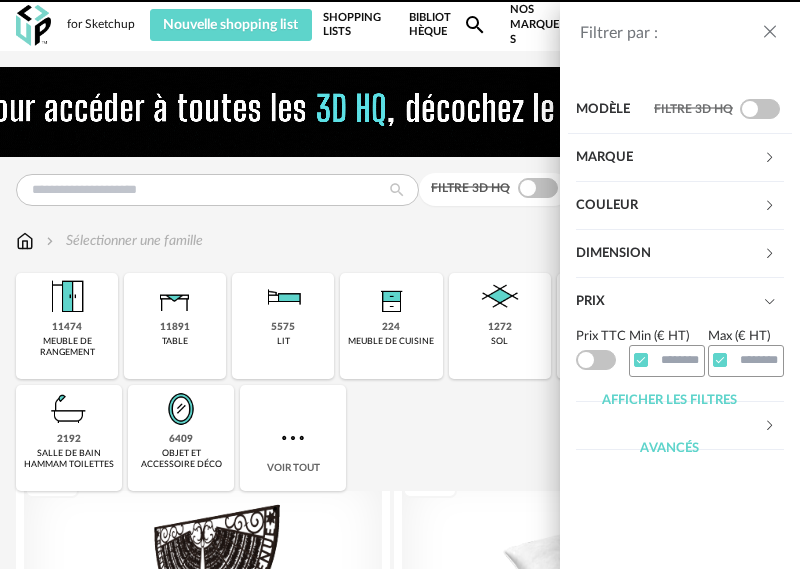 click at bounding box center (596, 360) 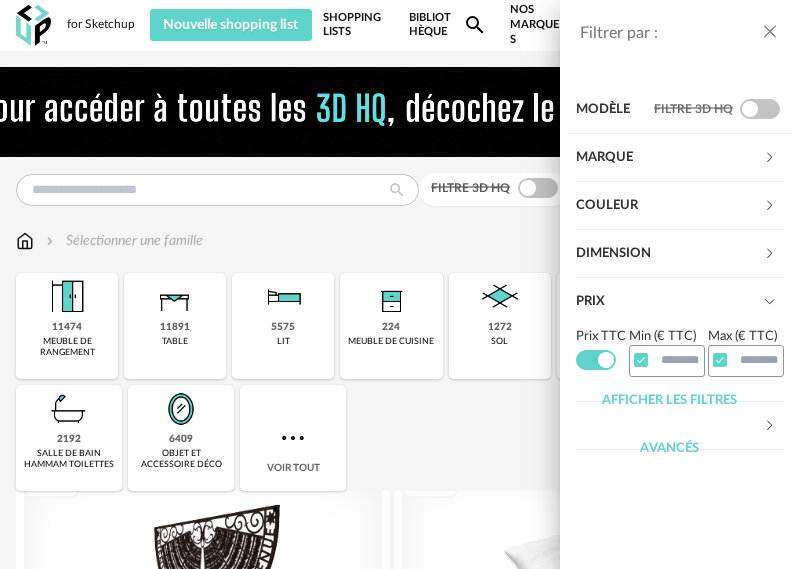 click on "Filtrer par :   Modèle
Filtre 3D HQ
Marque
&tradition
612
101 Copenhagen
23
366 Concept
184
AMPM
5185
AYTM
229
Acte DECO
105
Airborne Design
63
Alinea
5618     Arrow Right icon
Afficher toutes les marques
Toutes les marques   Close icon
Couleur
noir
11412
acier
160
beige
18
blanc
15474
gris
13631
brun
31220
jaune
3053
orange
1855
rouge
2682
rose
1734
violet
417
bleu
7113
vert
8638
transparent
1130
argenté
1185
doré - laiton
2611
bois
6100
multicolore
2313
Dimension
Hauteur    *** 0% 10% 20% 30% 40% 50%" at bounding box center [400, 284] 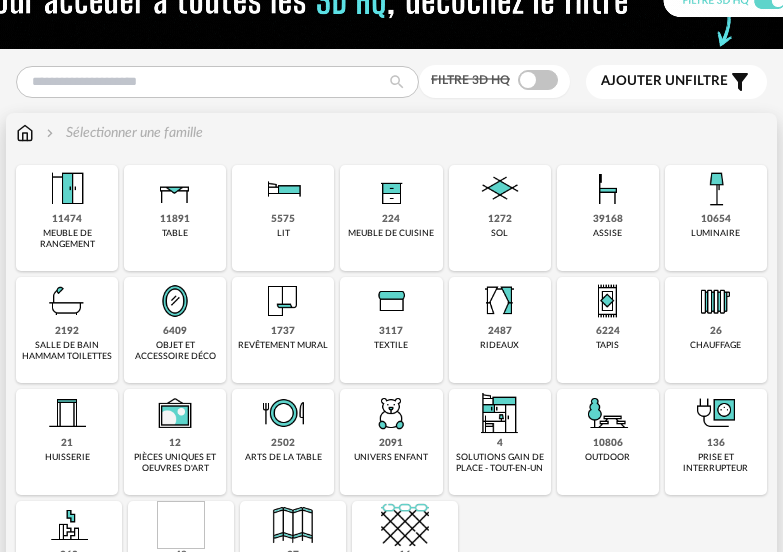 scroll, scrollTop: 200, scrollLeft: 0, axis: vertical 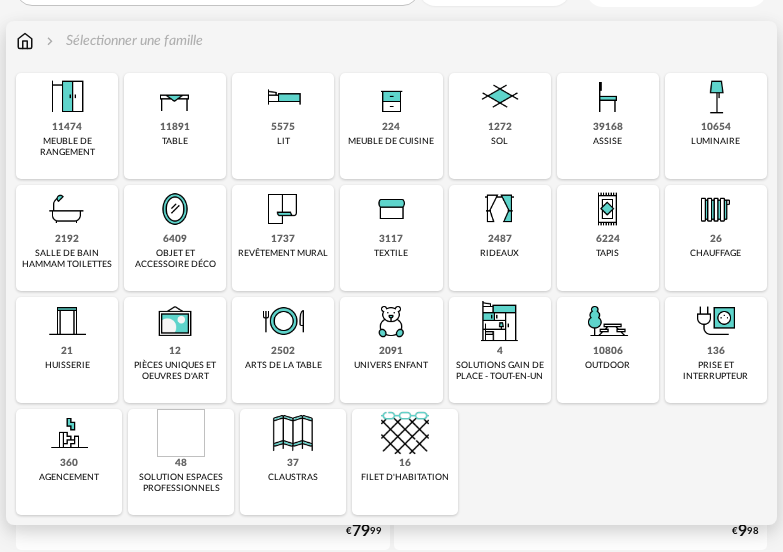 click on "pièces uniques et oeuvres d'art" at bounding box center (175, 371) 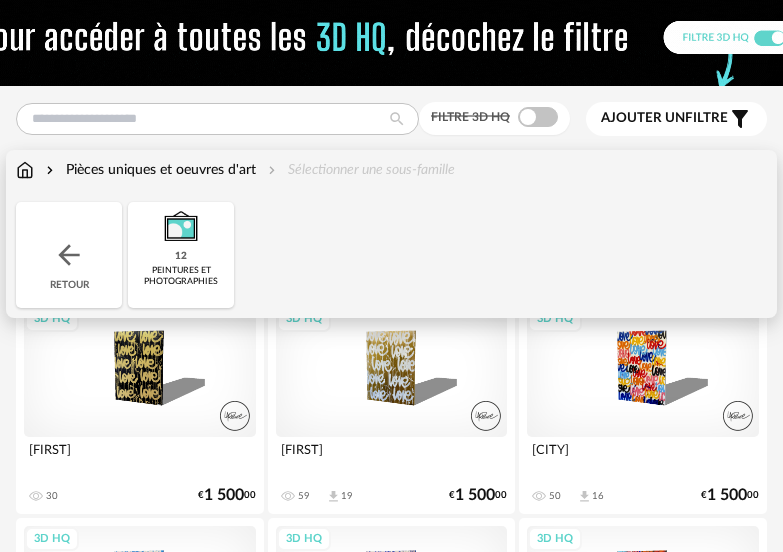 scroll, scrollTop: 0, scrollLeft: 0, axis: both 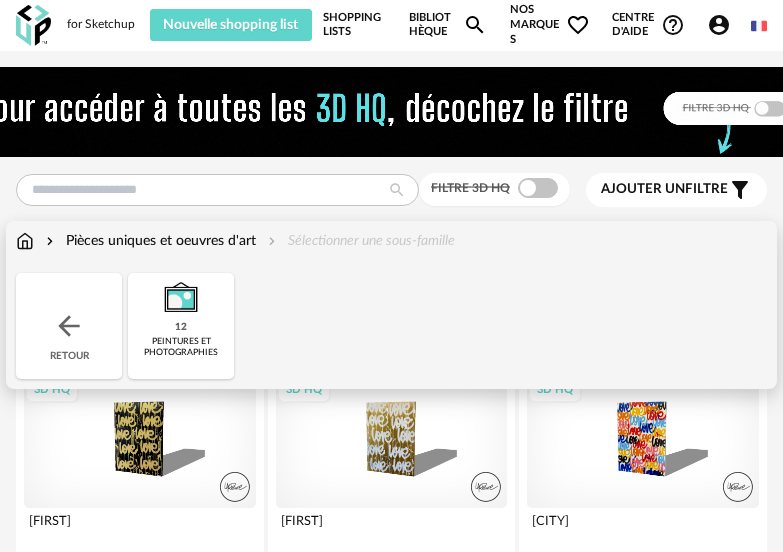 click on "Retour" at bounding box center (69, 326) 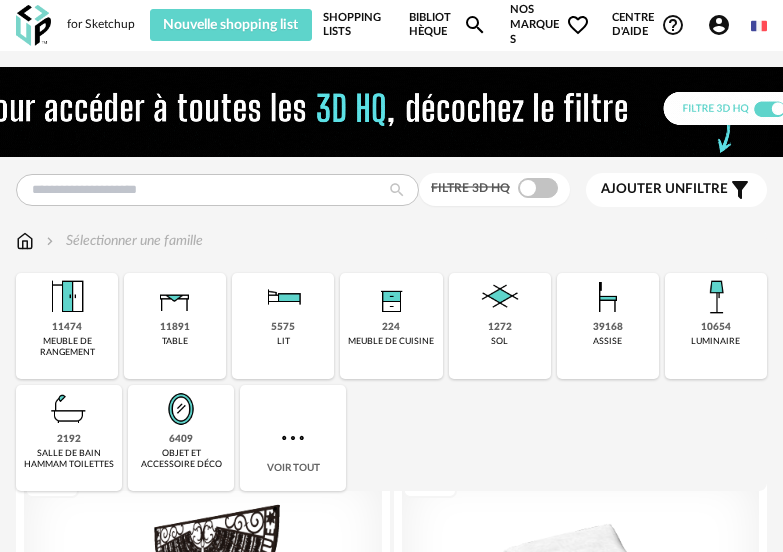 click on "Ajouter un" at bounding box center [643, 189] 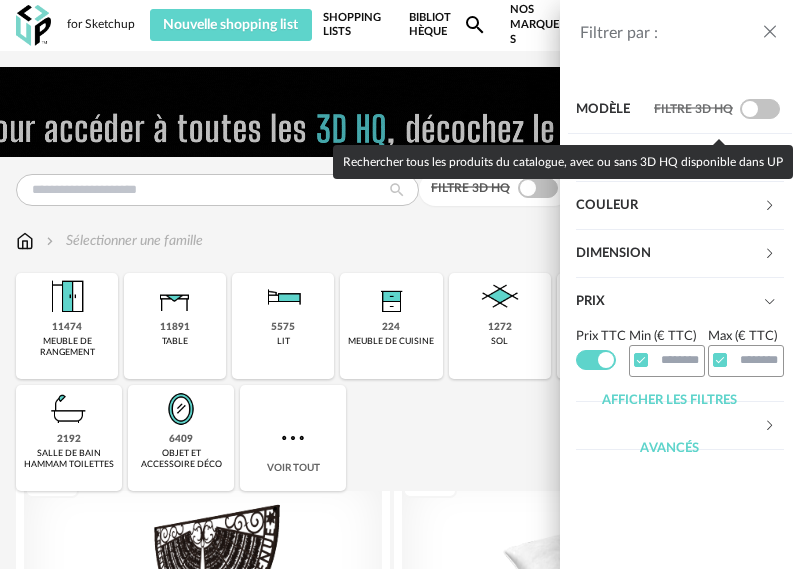 click at bounding box center (760, 109) 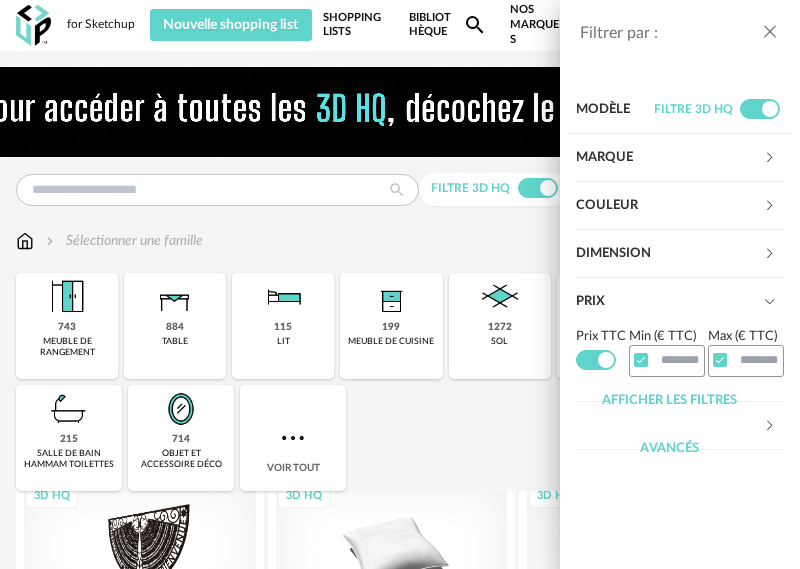 click on "Marque" at bounding box center [669, 158] 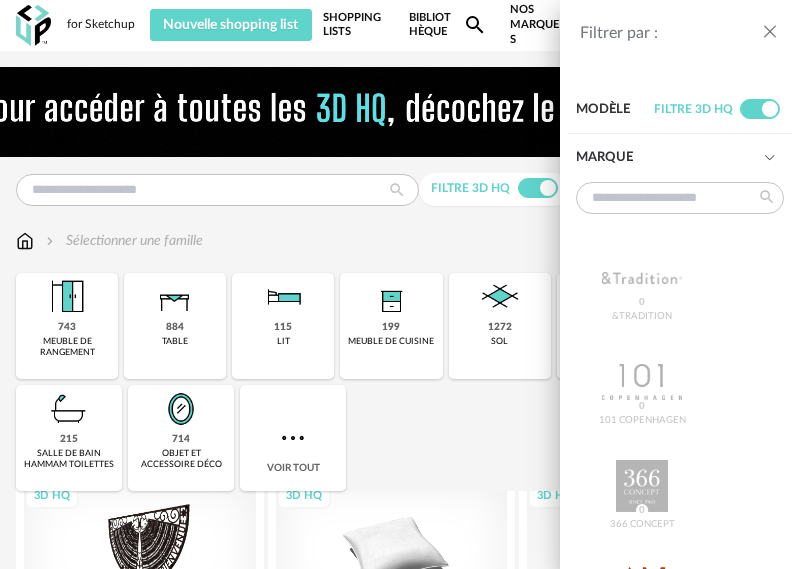click on "Marque" at bounding box center [669, 158] 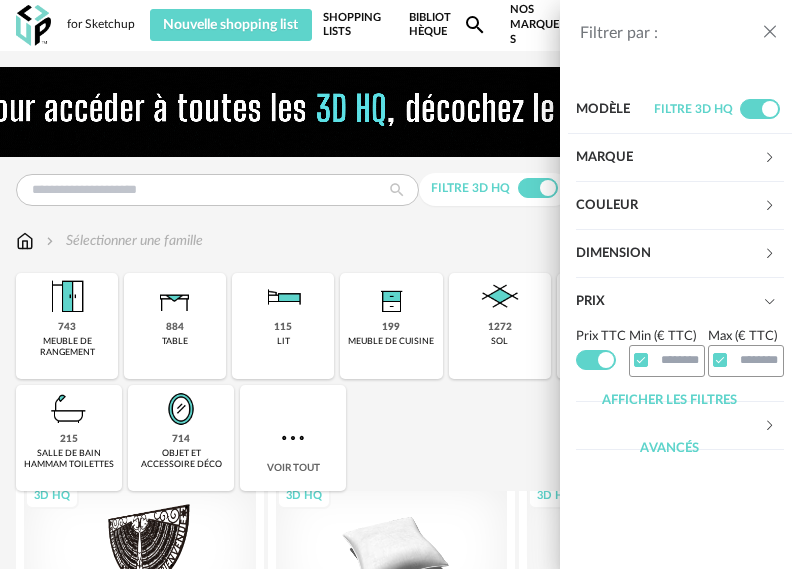 click on "Prix" at bounding box center (669, 302) 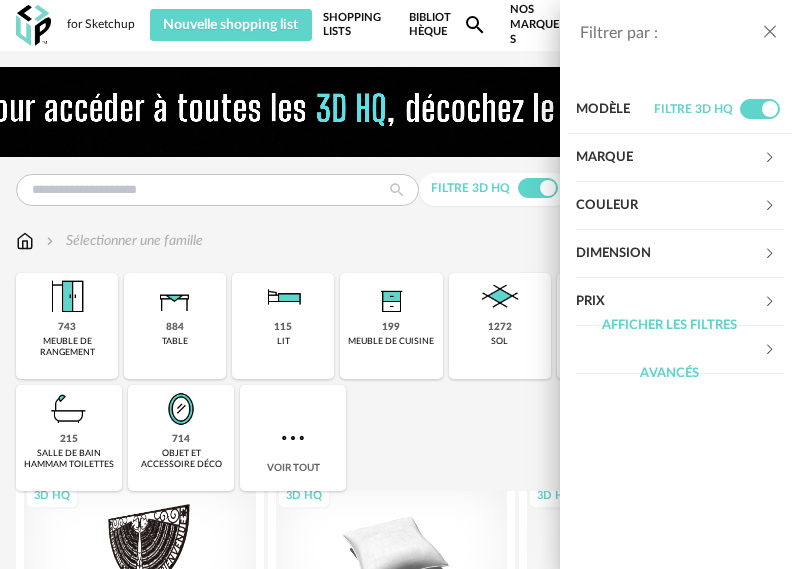 click on "Prix" at bounding box center [669, 302] 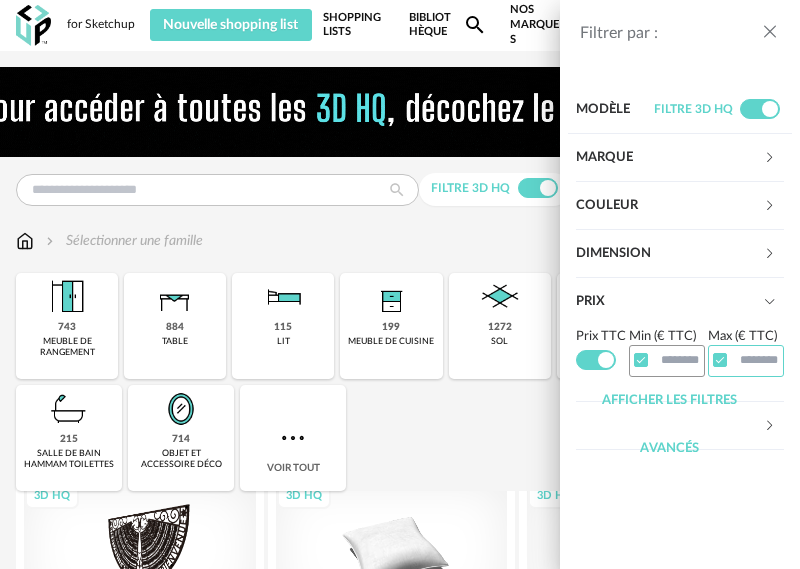 click at bounding box center (746, 360) 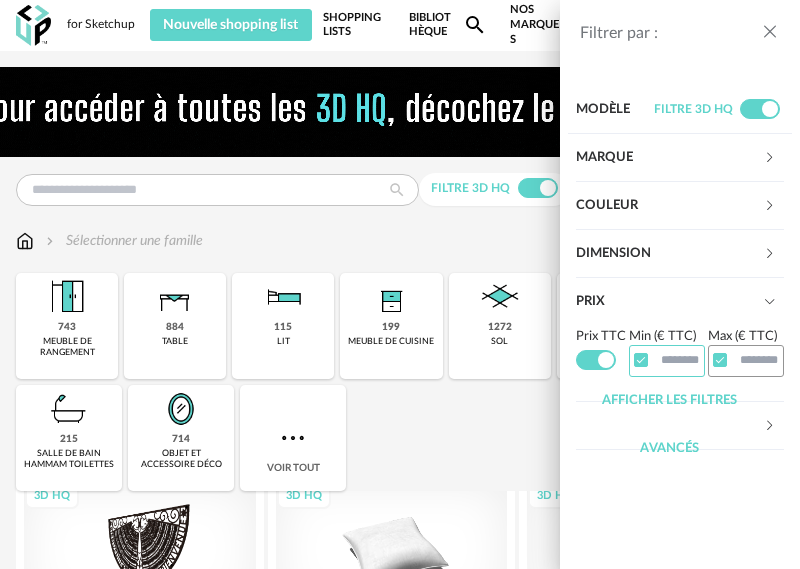 click at bounding box center (667, 360) 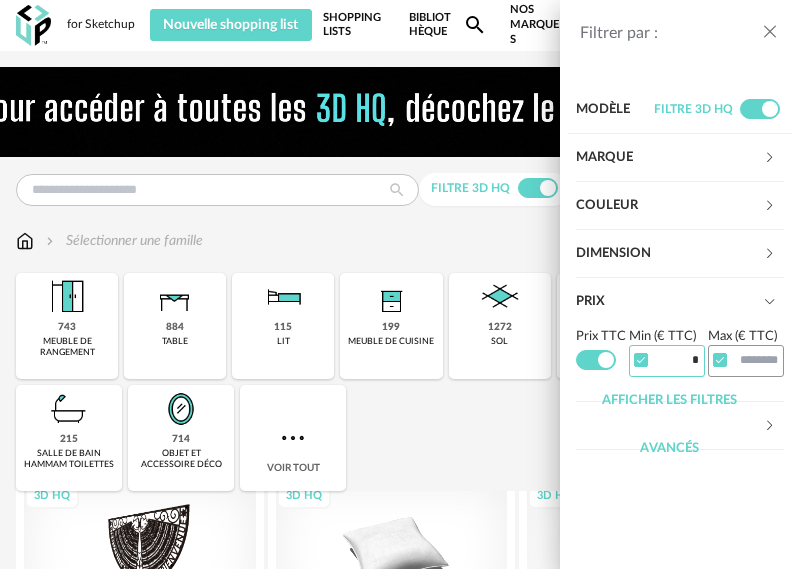 type on "*" 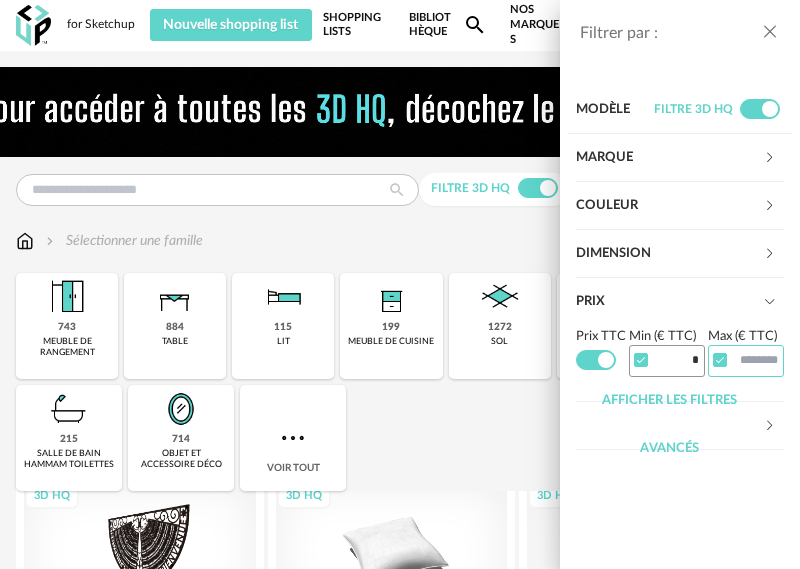 click at bounding box center (746, 360) 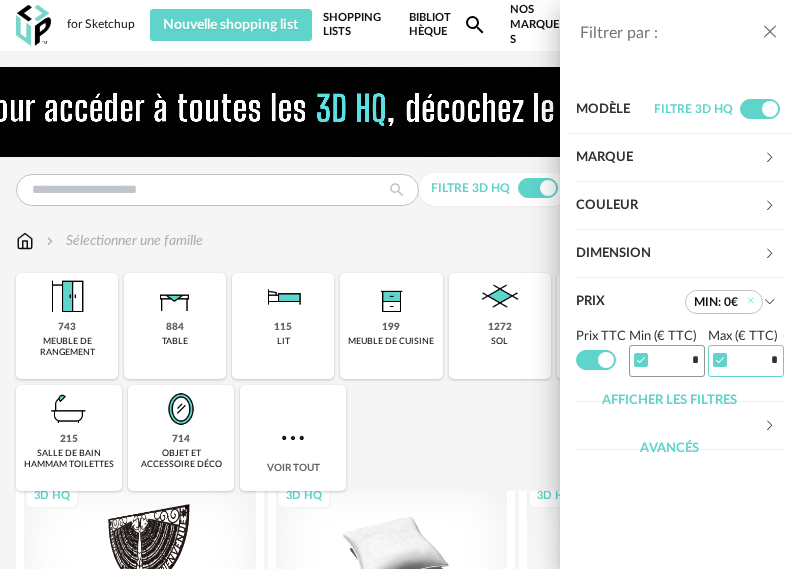 type on "*" 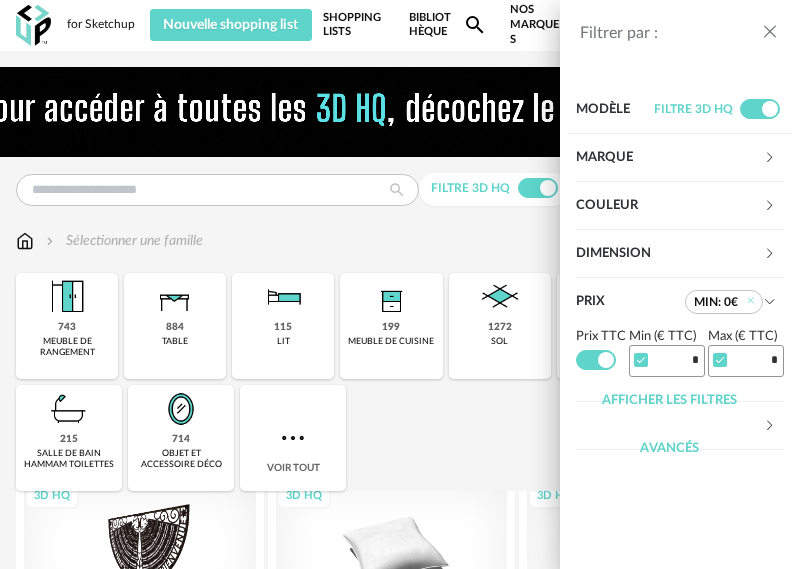 click on "Filtrer par :   Modèle
Filtre 3D HQ
Marque
&tradition
612
101 Copenhagen
23
366 Concept
184
AMPM
5185
AYTM
229
Acte DECO
105
Airborne Design
63
Alinea
5618     Arrow Right icon
Afficher toutes les marques
Toutes les marques   Close icon
Couleur
noir
11412
acier
160
beige
18
blanc
15474
gris
13631
brun
31220
jaune
3053
orange
1855
rouge
2682
rose
1734
violet
417
bleu
7113
vert
8638
transparent
1130
argenté
1185
doré - laiton
2611
bois
6100
multicolore
2313
Dimension
Hauteur    *** 0% 10% 20% 30% 40% 50%" at bounding box center [400, 284] 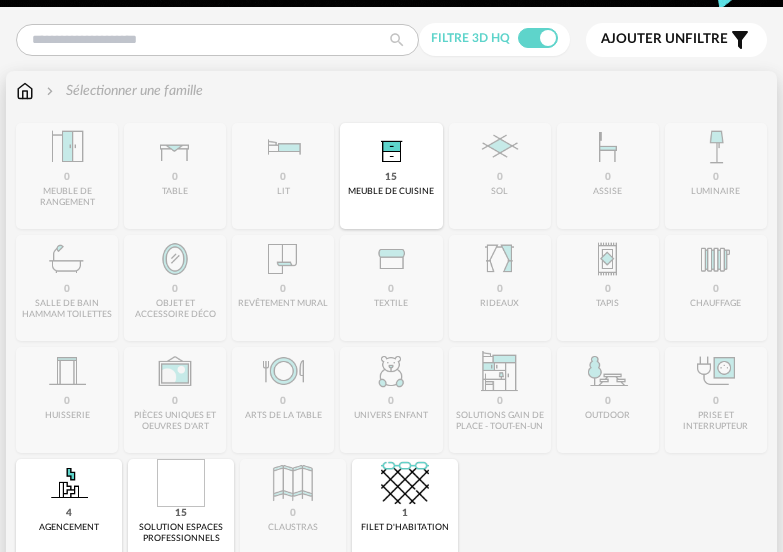 scroll, scrollTop: 200, scrollLeft: 0, axis: vertical 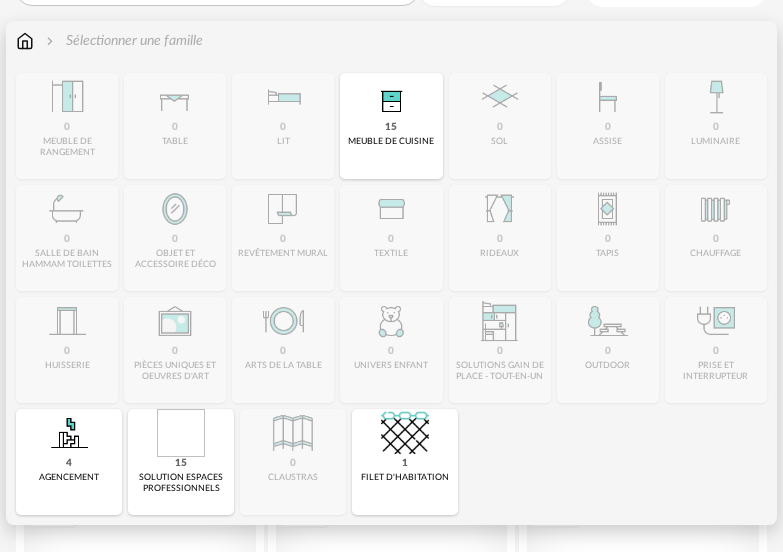 click at bounding box center (391, 97) 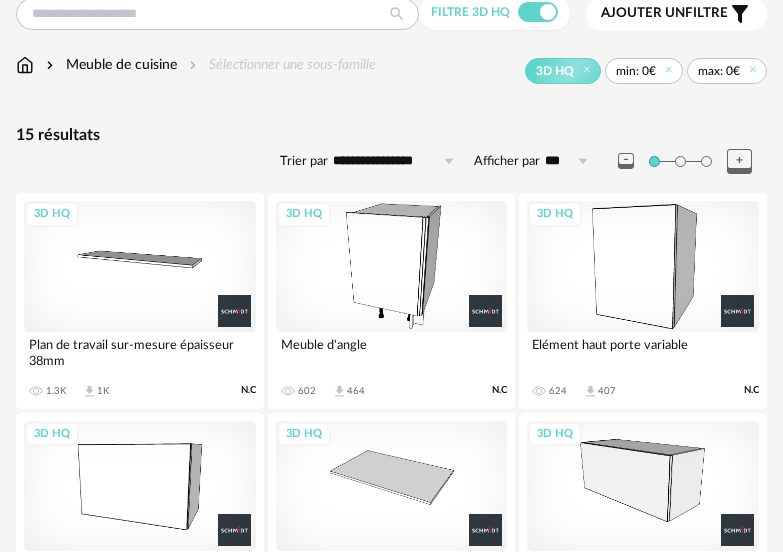 scroll, scrollTop: 0, scrollLeft: 0, axis: both 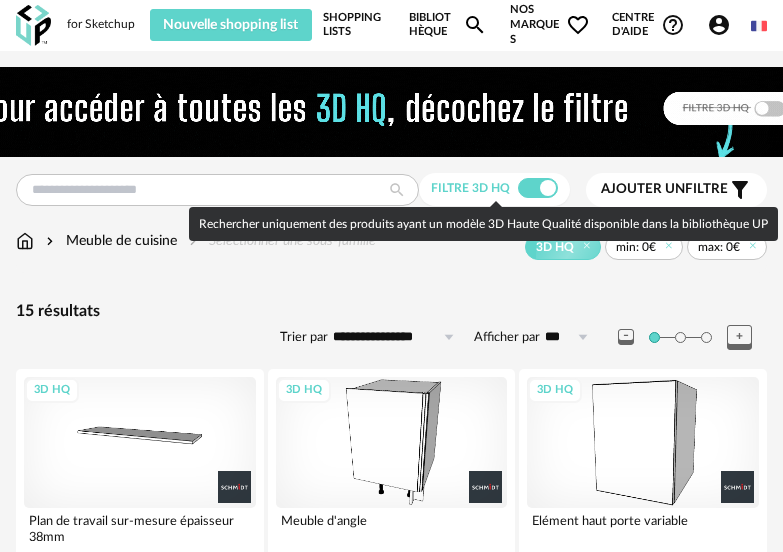 click at bounding box center (538, 188) 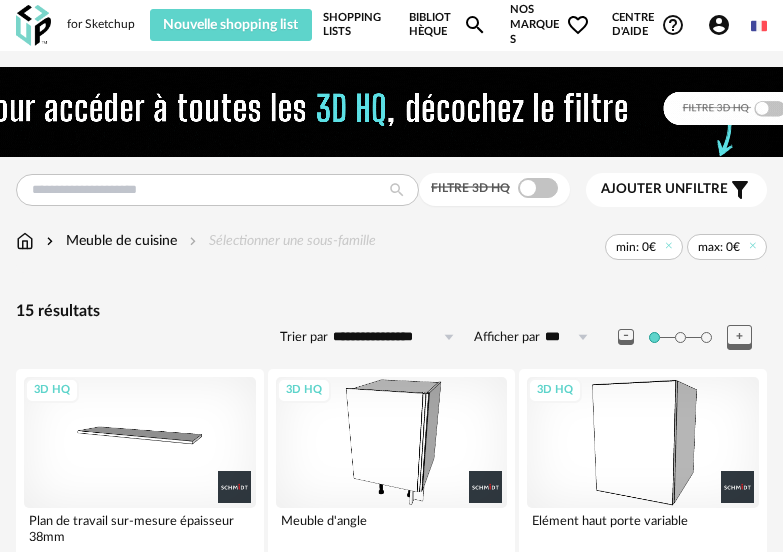 click on "min: 0€
max: 0€" at bounding box center (571, 247) 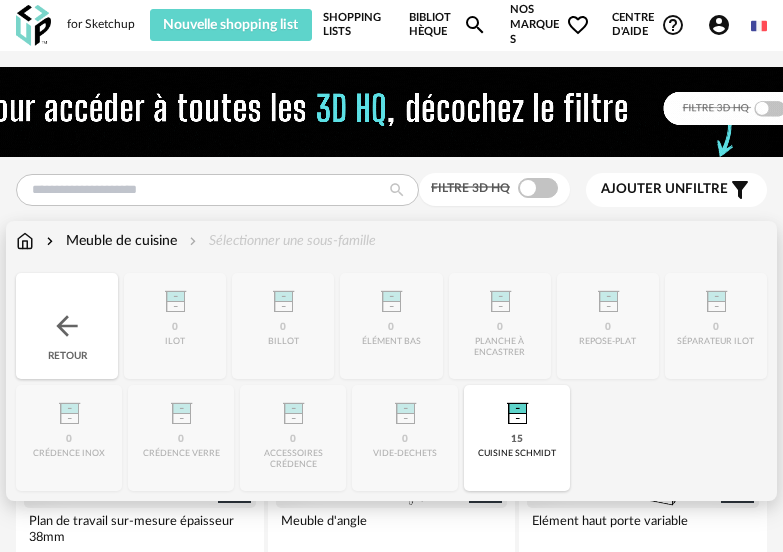 click on "Meuble de cuisine" at bounding box center (109, 241) 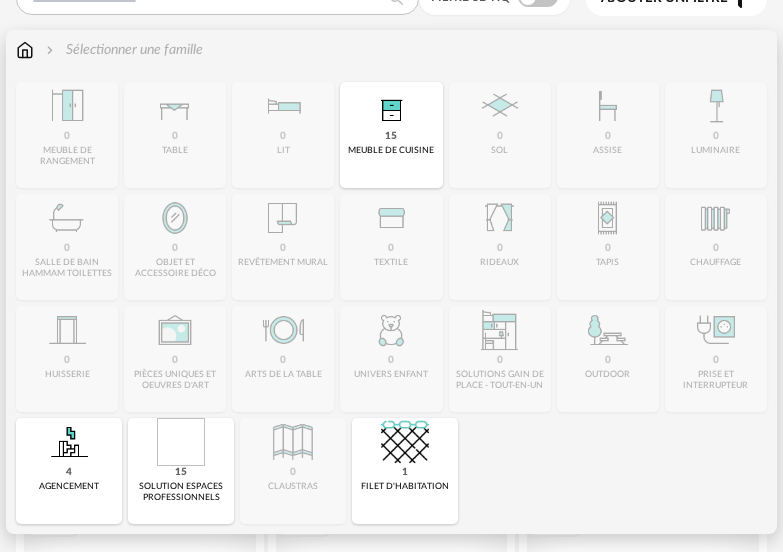 scroll, scrollTop: 200, scrollLeft: 0, axis: vertical 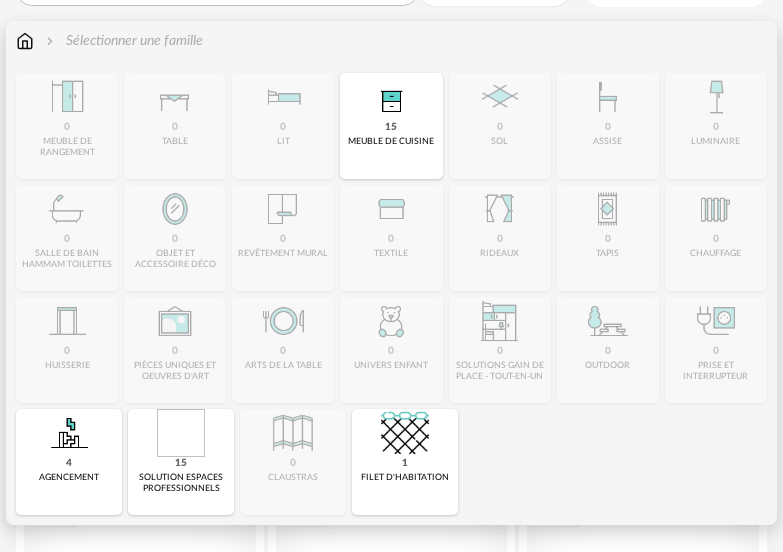 drag, startPoint x: 175, startPoint y: 477, endPoint x: 186, endPoint y: 451, distance: 28.231188 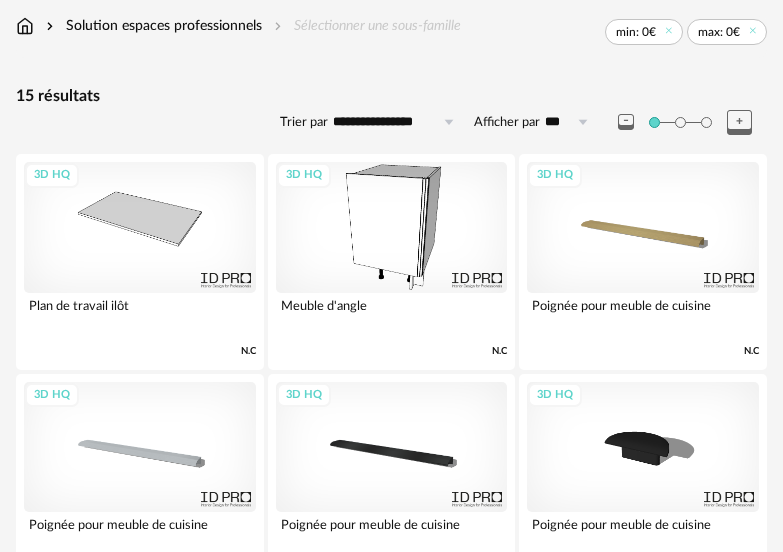 scroll, scrollTop: 0, scrollLeft: 0, axis: both 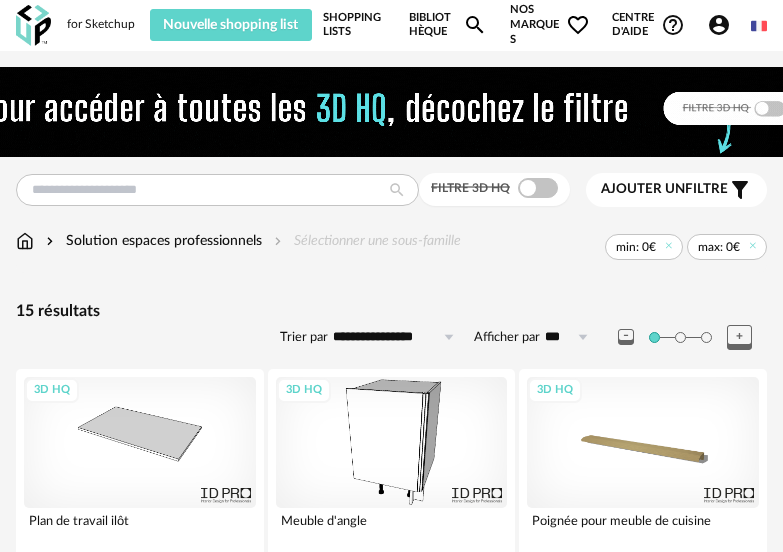 click on "Solution espaces professionnels" at bounding box center (152, 241) 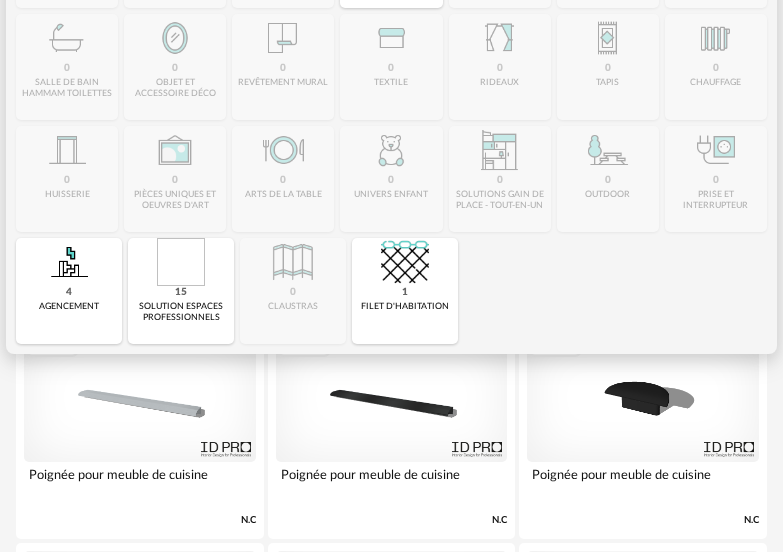 scroll, scrollTop: 400, scrollLeft: 0, axis: vertical 